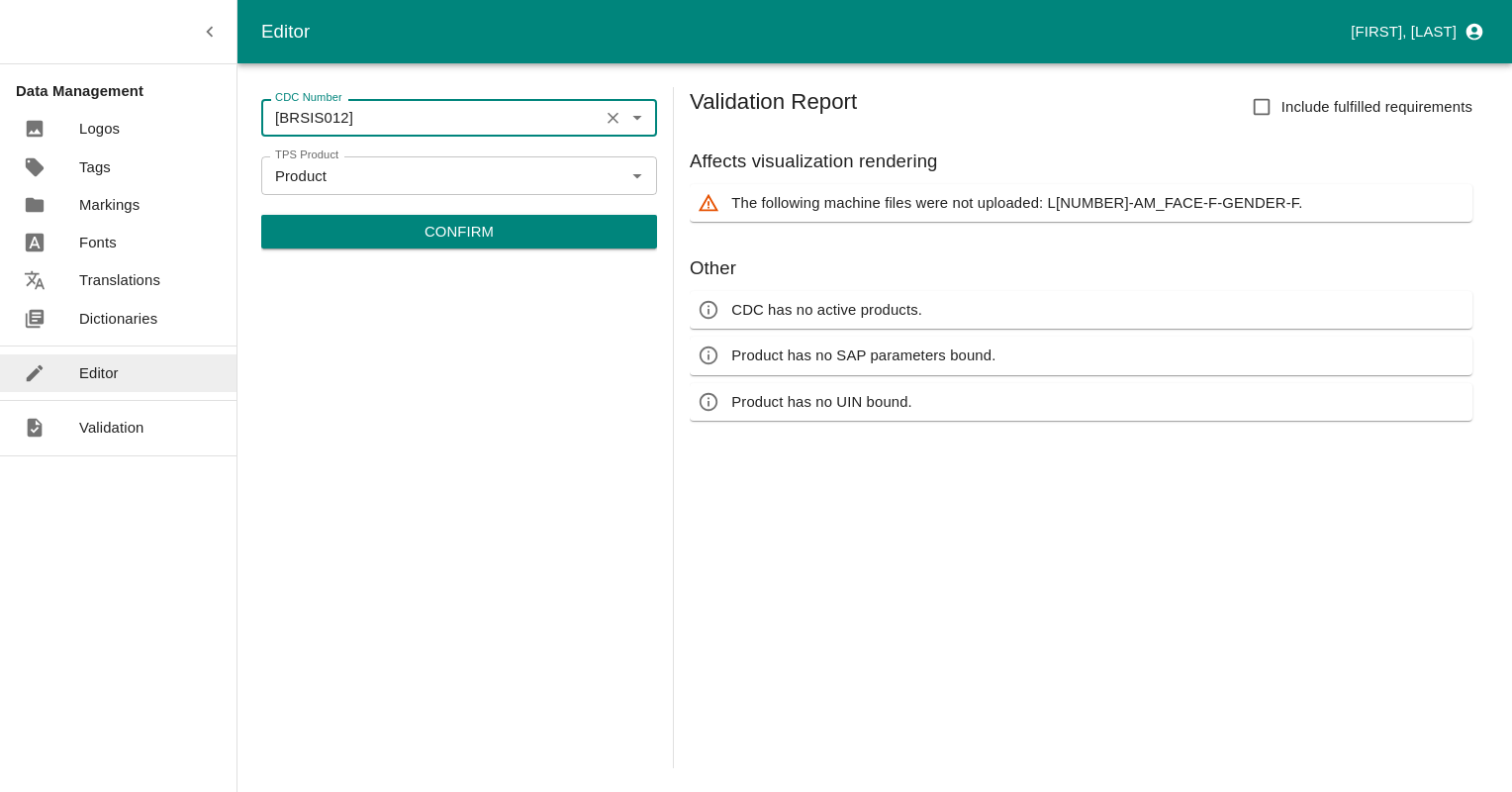 scroll, scrollTop: 0, scrollLeft: 0, axis: both 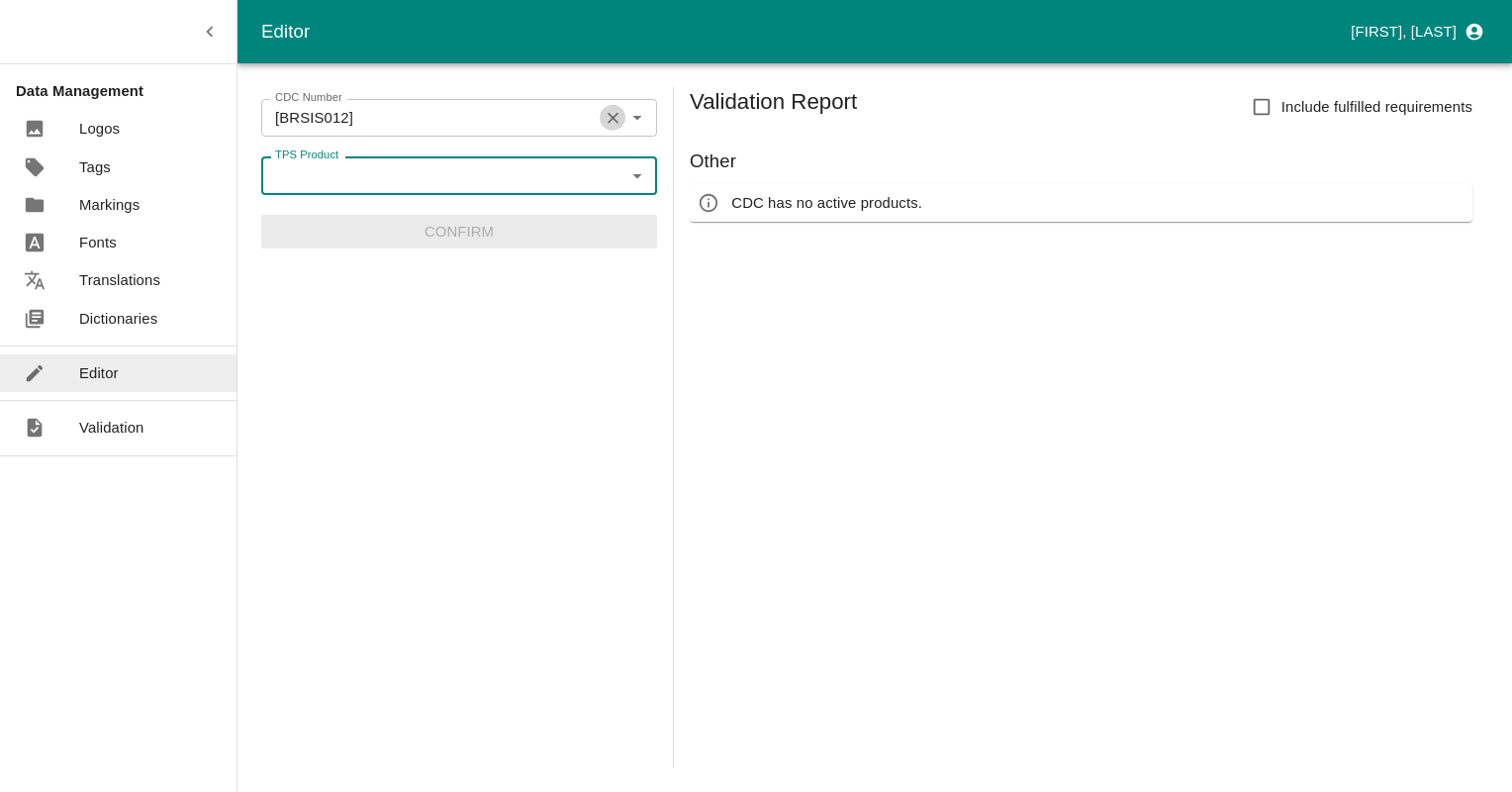 click 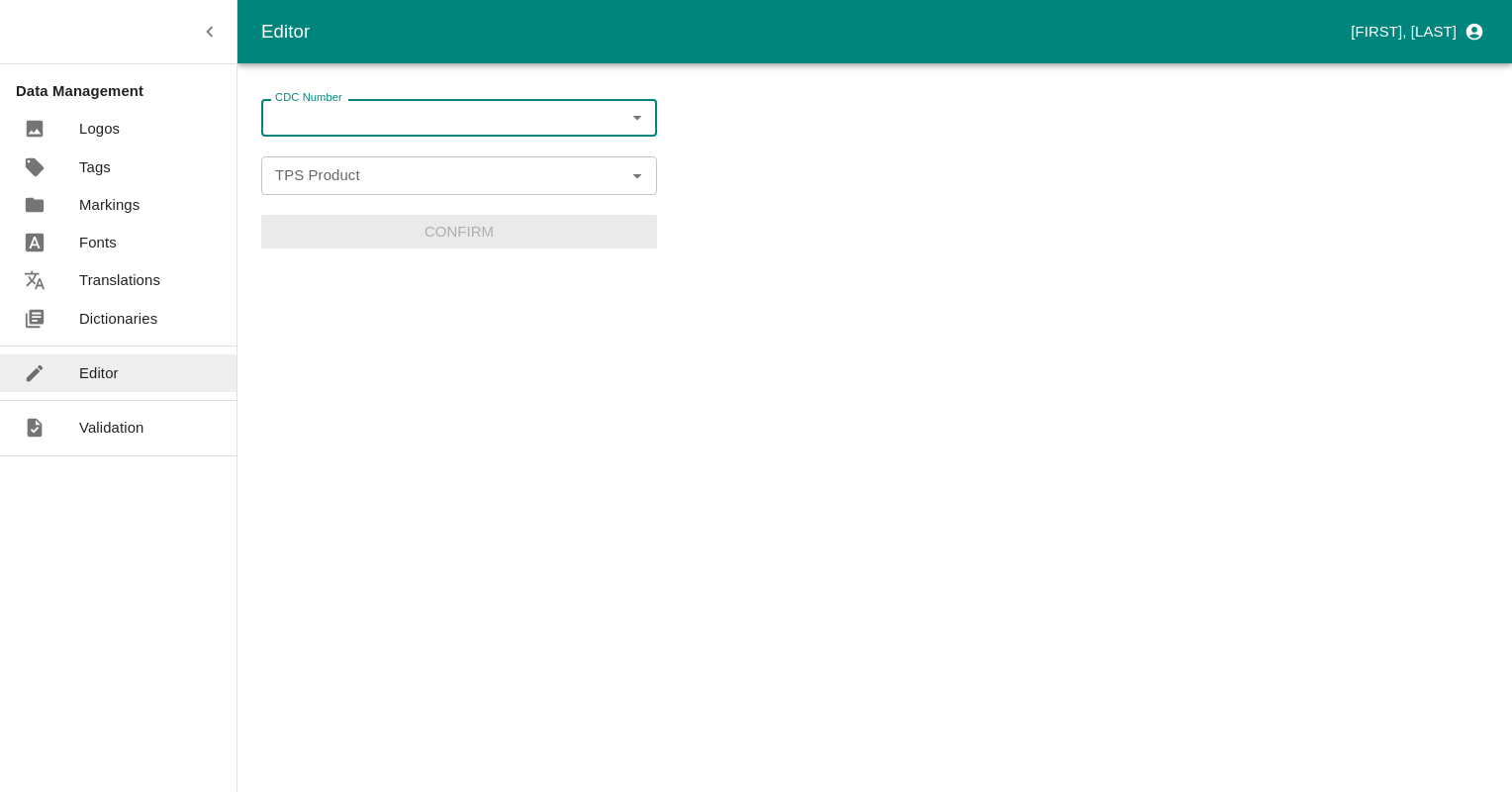 paste on "[BRSISEL905]" 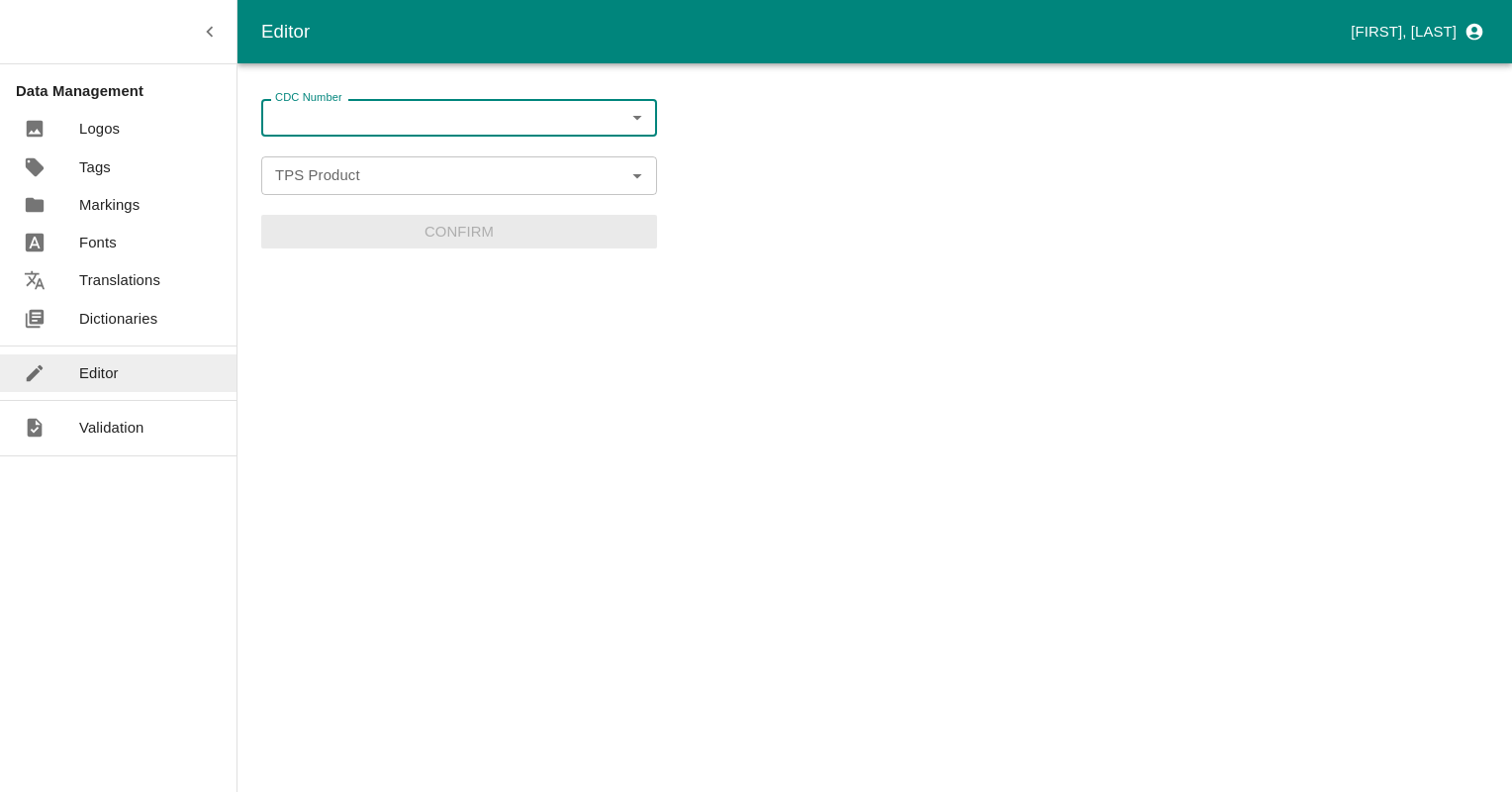 paste on "[BRSISSI905]" 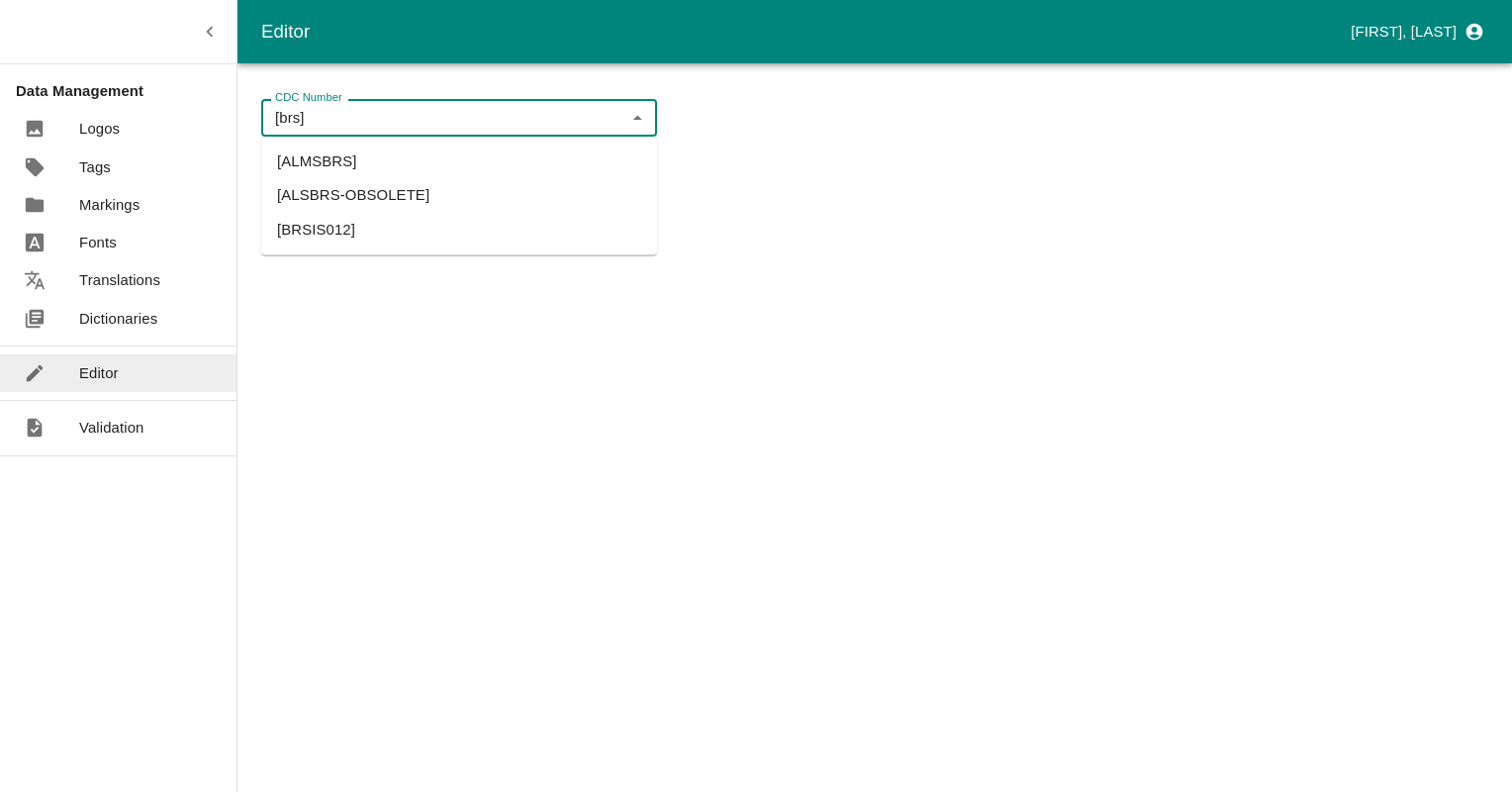 click on "[ALSBRS-OBSOLETE]" at bounding box center (459, 196) 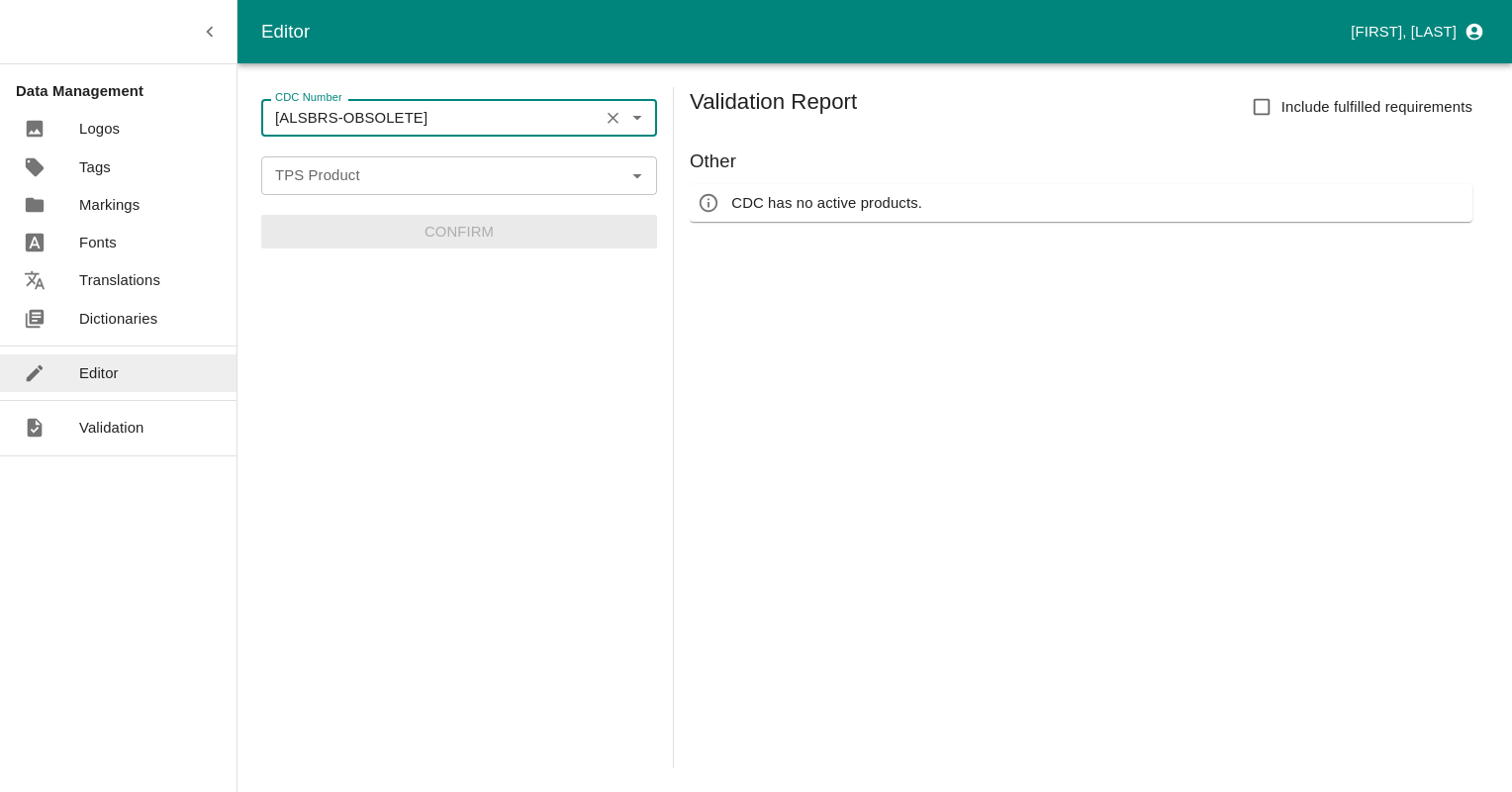 click 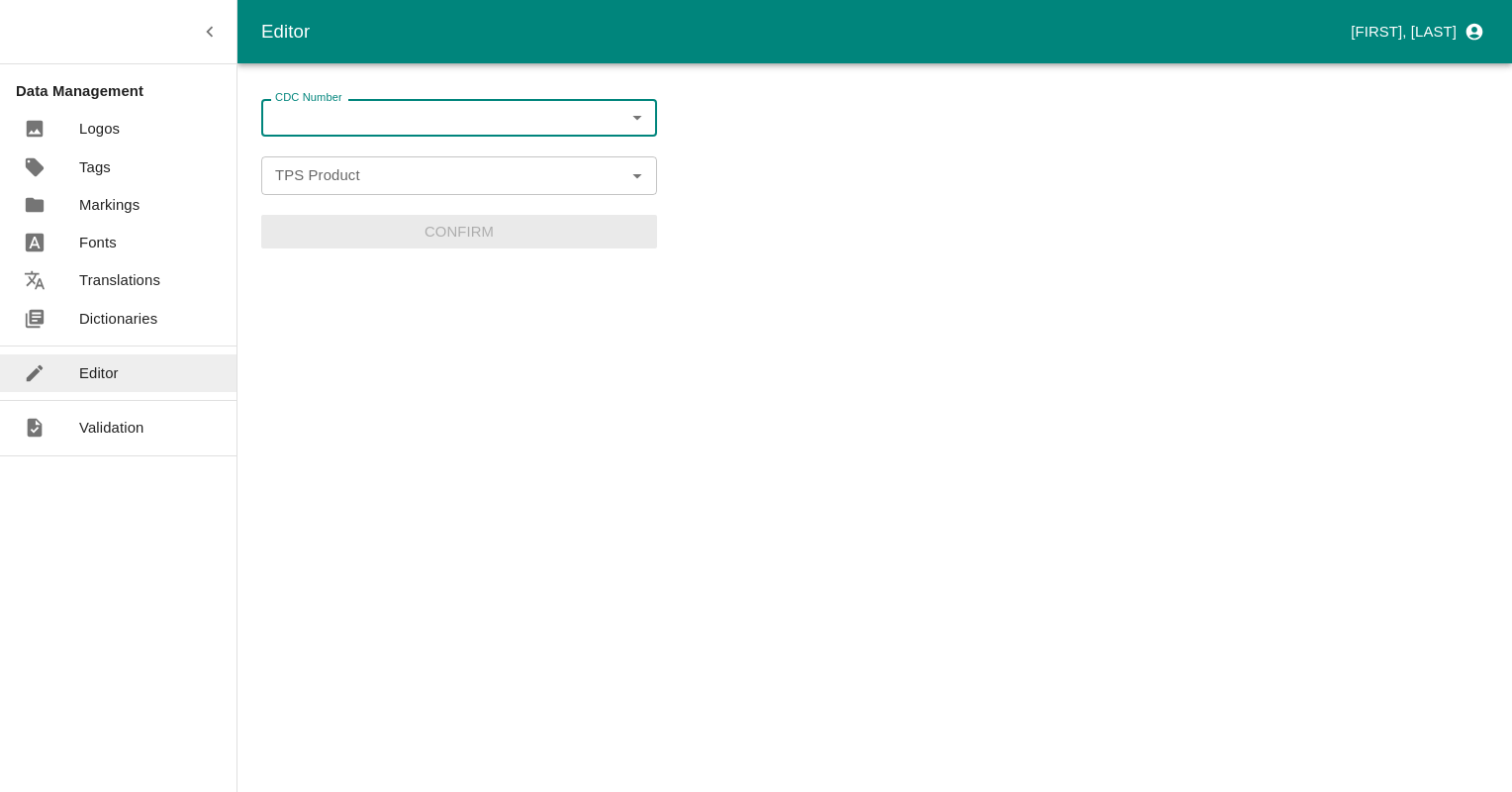 click on "CDC Number" at bounding box center [442, 118] 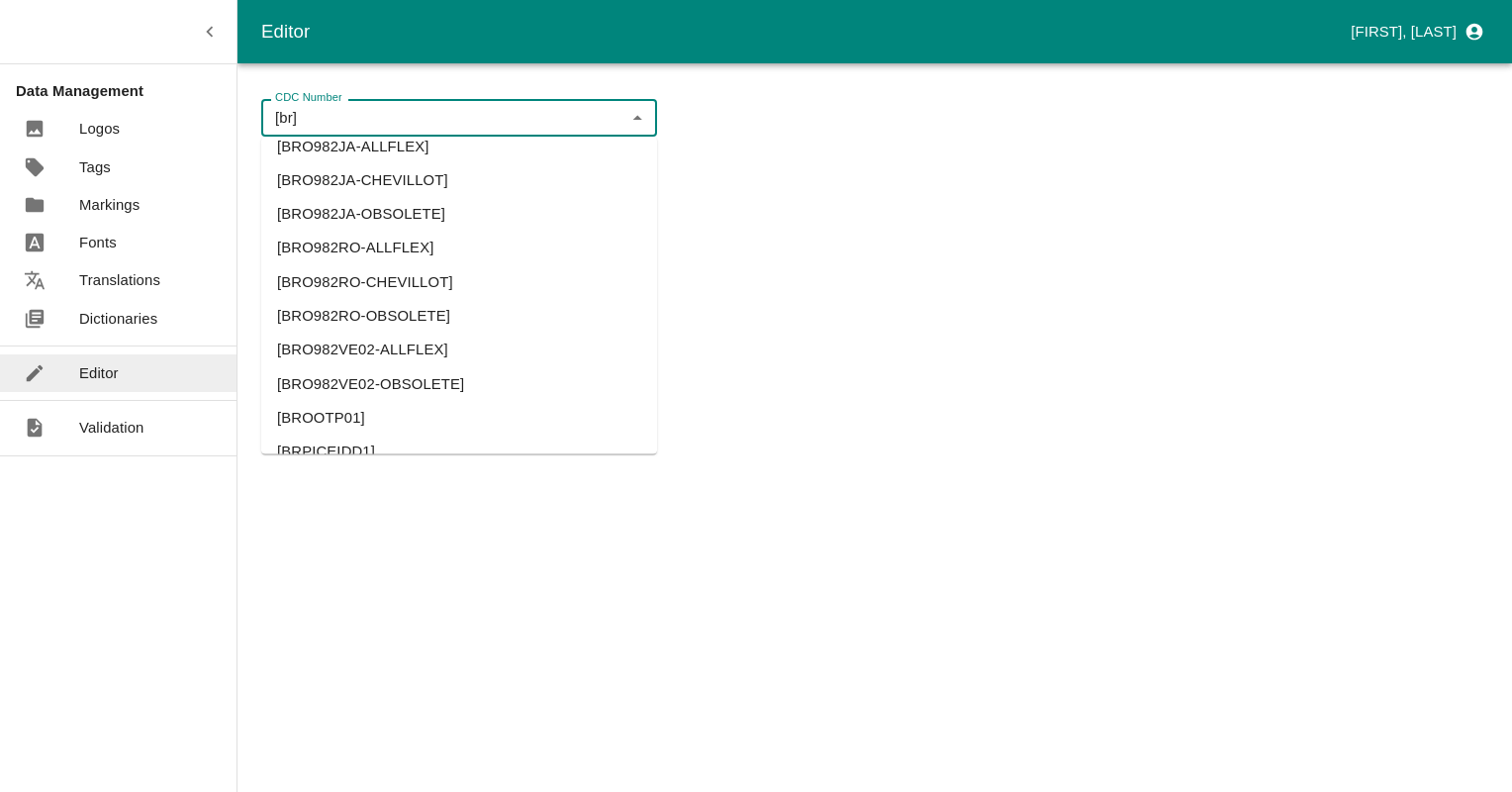 scroll, scrollTop: 891, scrollLeft: 0, axis: vertical 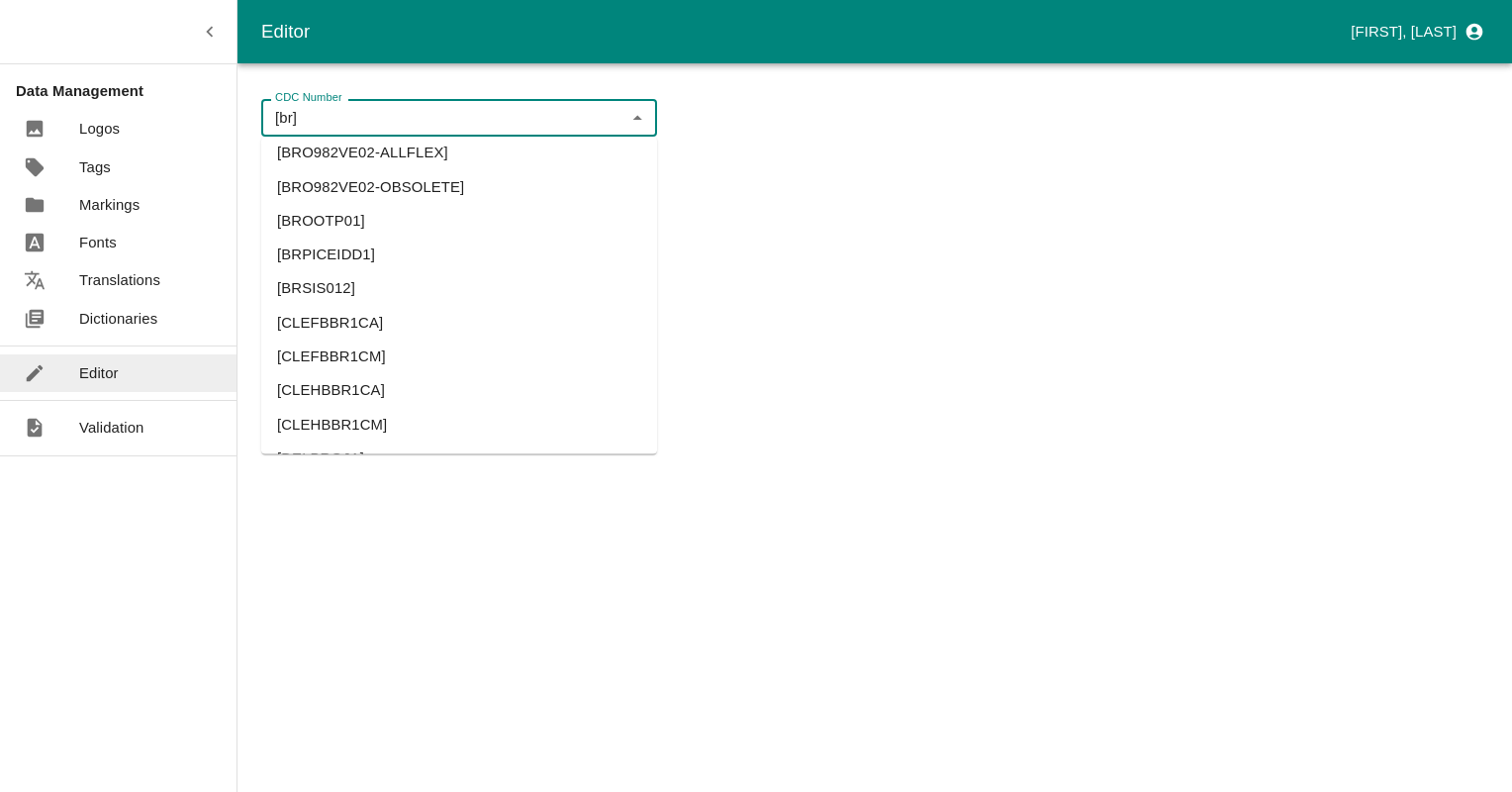 click on "[BRPICEIDD1]" at bounding box center [459, 255] 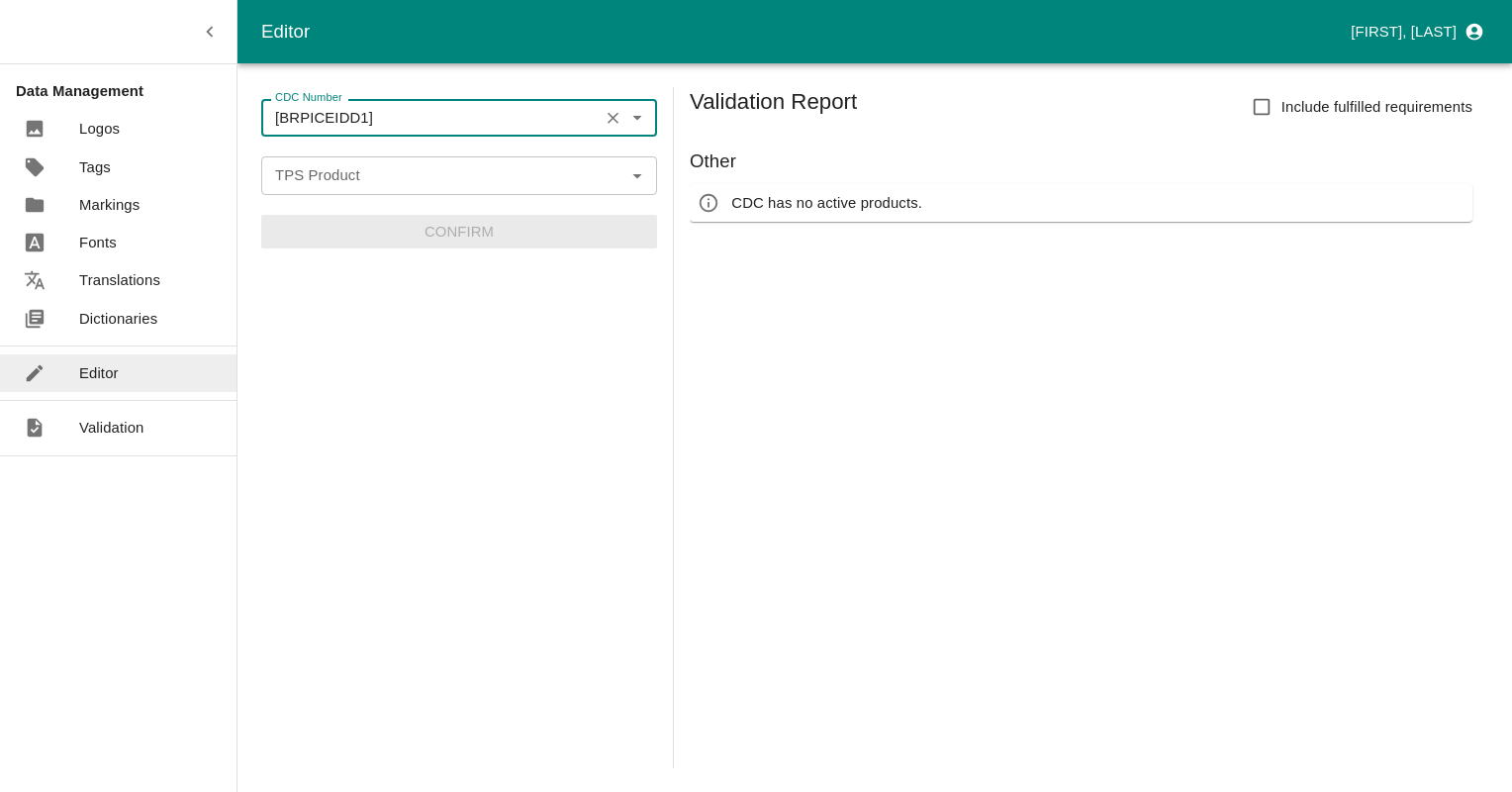 type on "[BRPICEIDD1]" 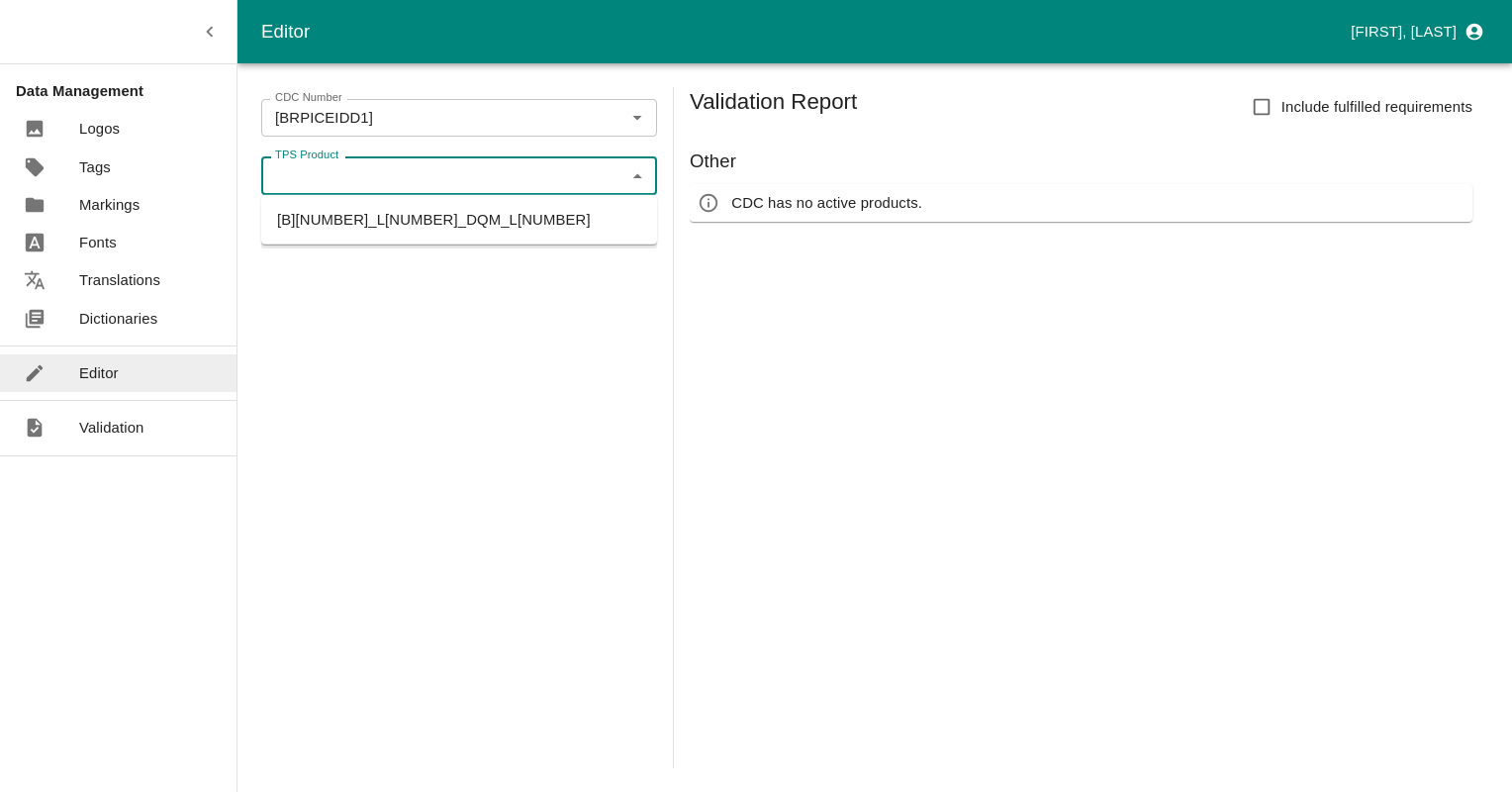 click on "[B][NUMBER]_L[NUMBER]_DQM_L[NUMBER]" at bounding box center [459, 220] 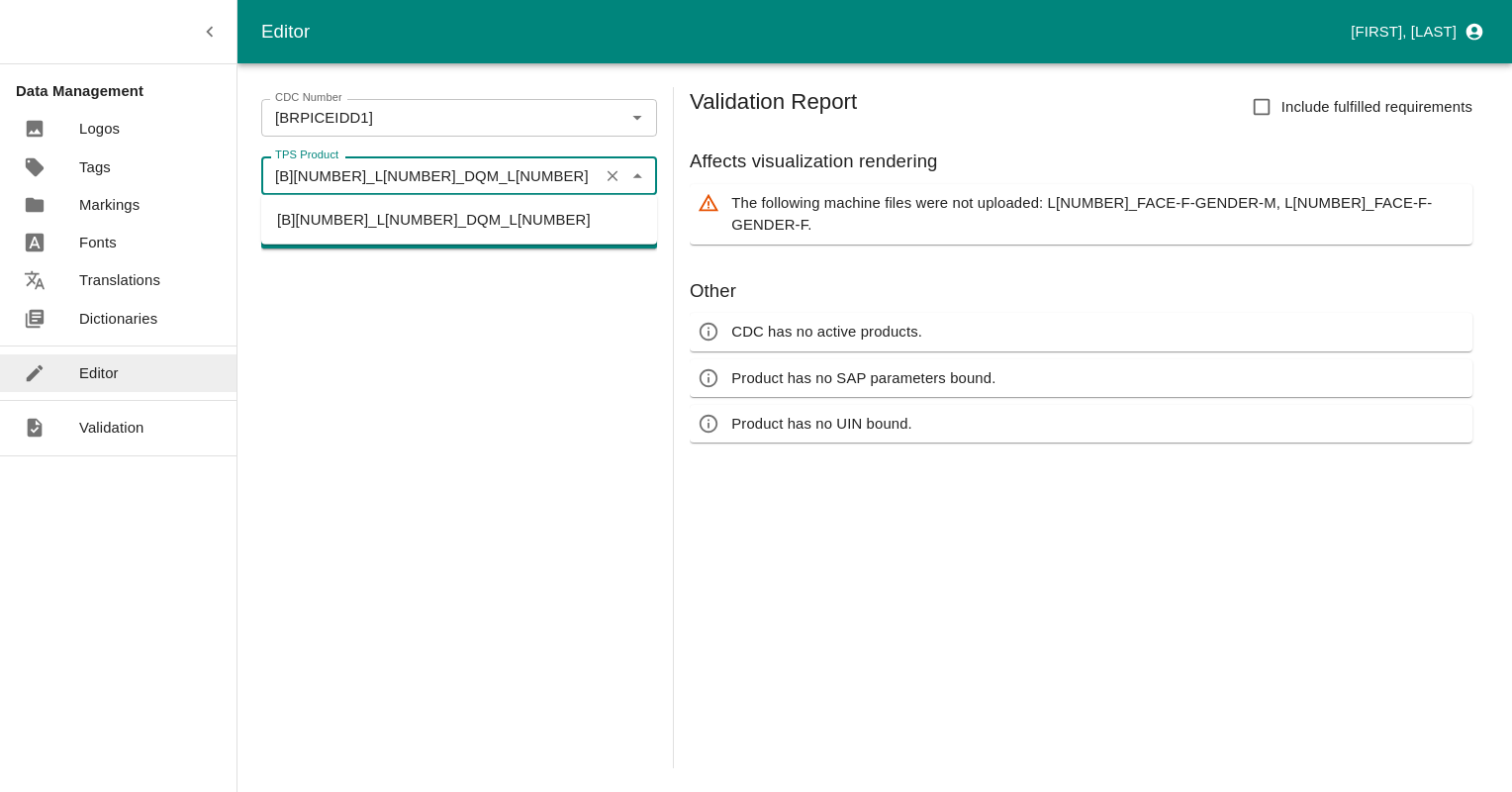 click on "[B][NUMBER]_L[NUMBER]_DQM_L[NUMBER]" at bounding box center (429, 175) 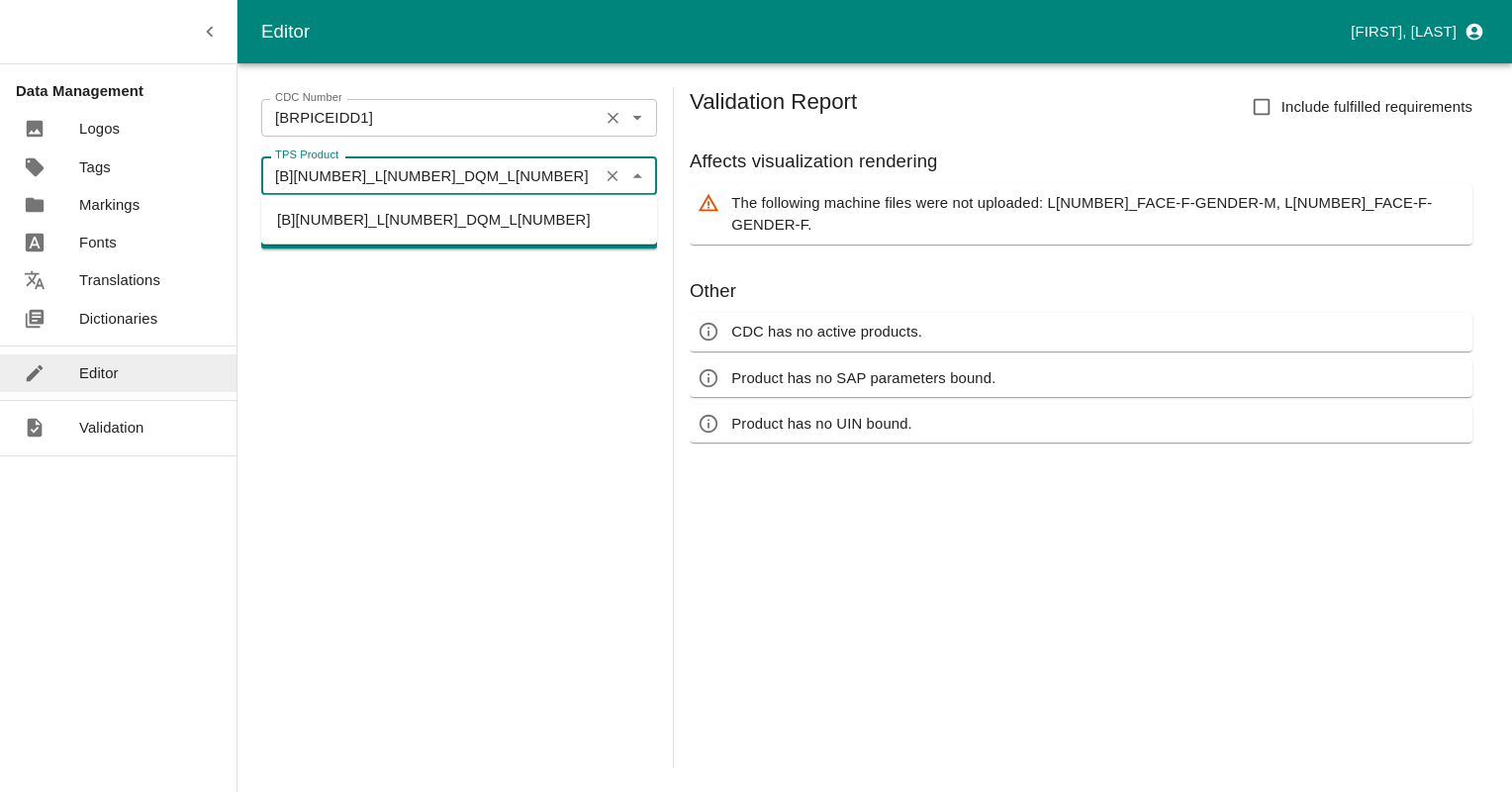 click on "[BRPICEIDD1]" at bounding box center [429, 118] 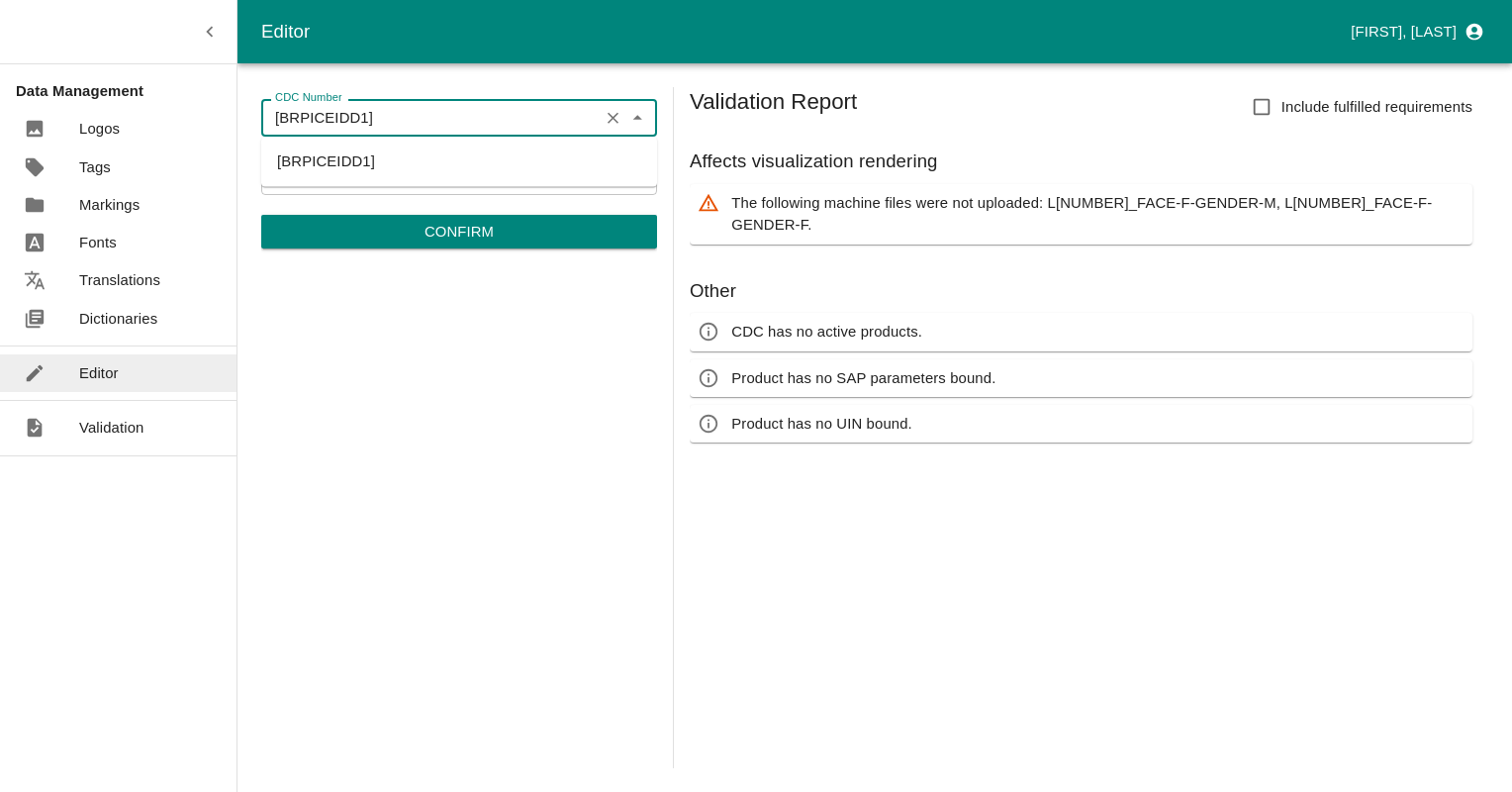 click on "[BRPICEIDD1]" at bounding box center (429, 118) 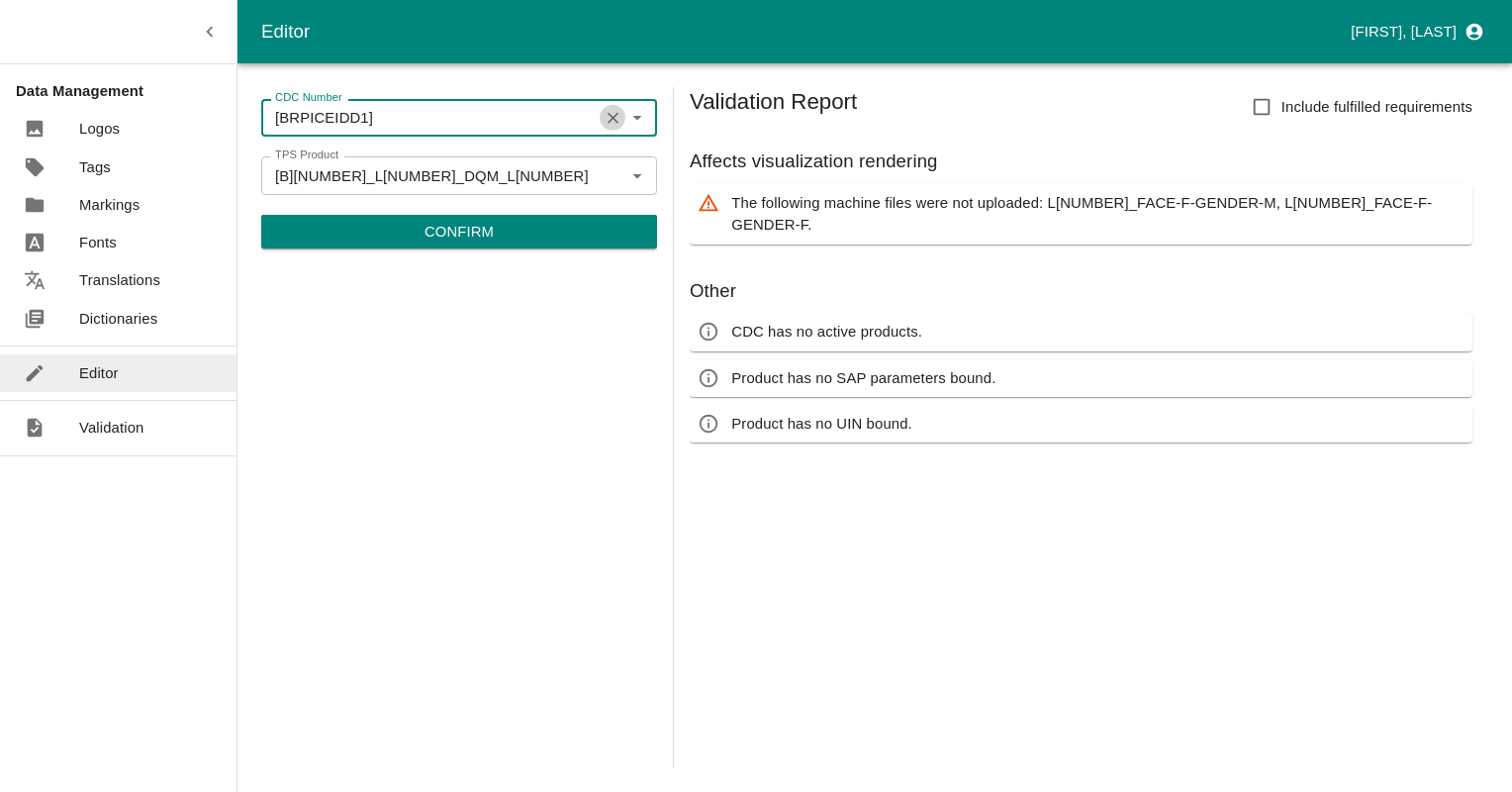 click 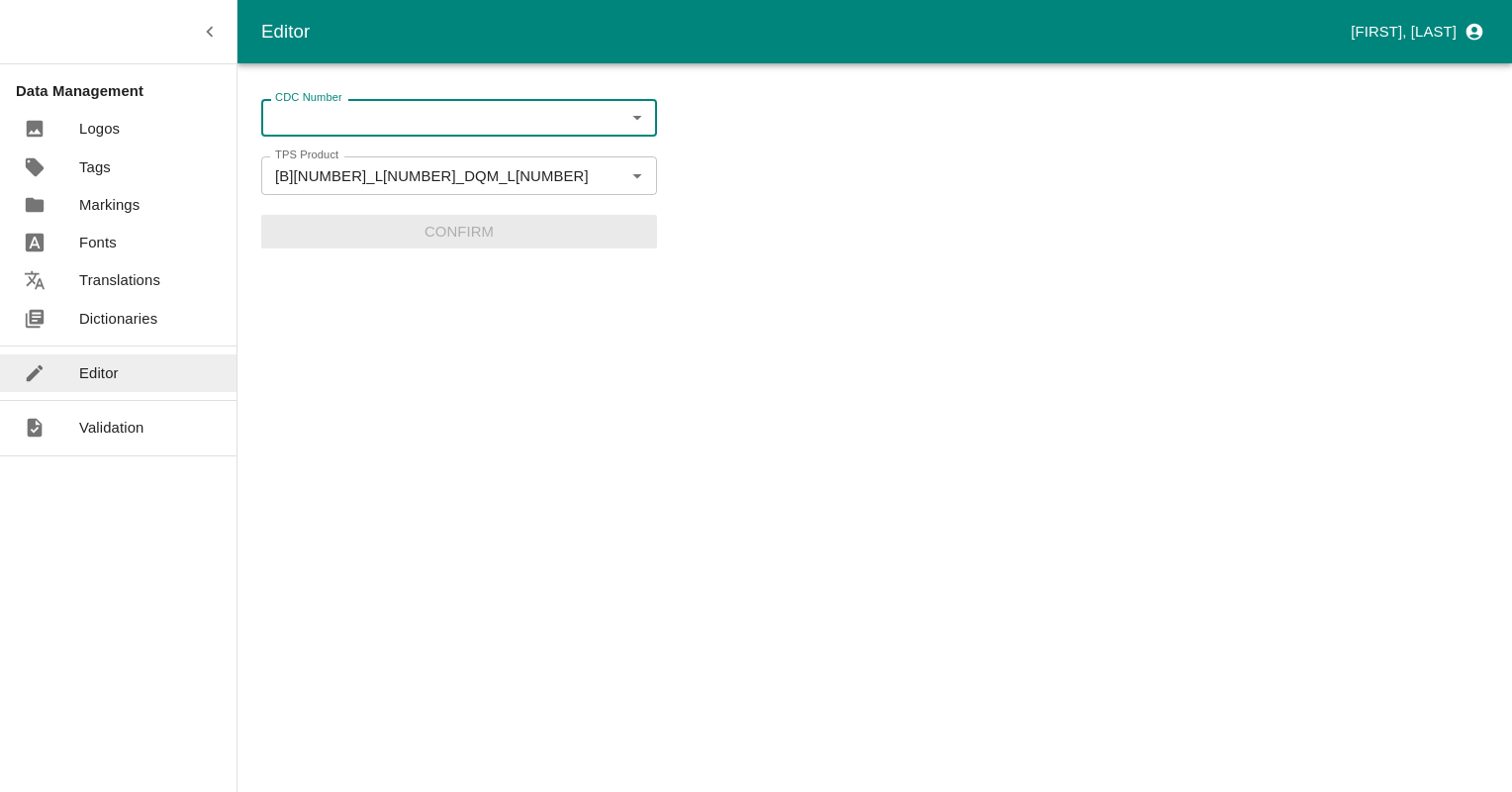 paste on "[BRDI1272]" 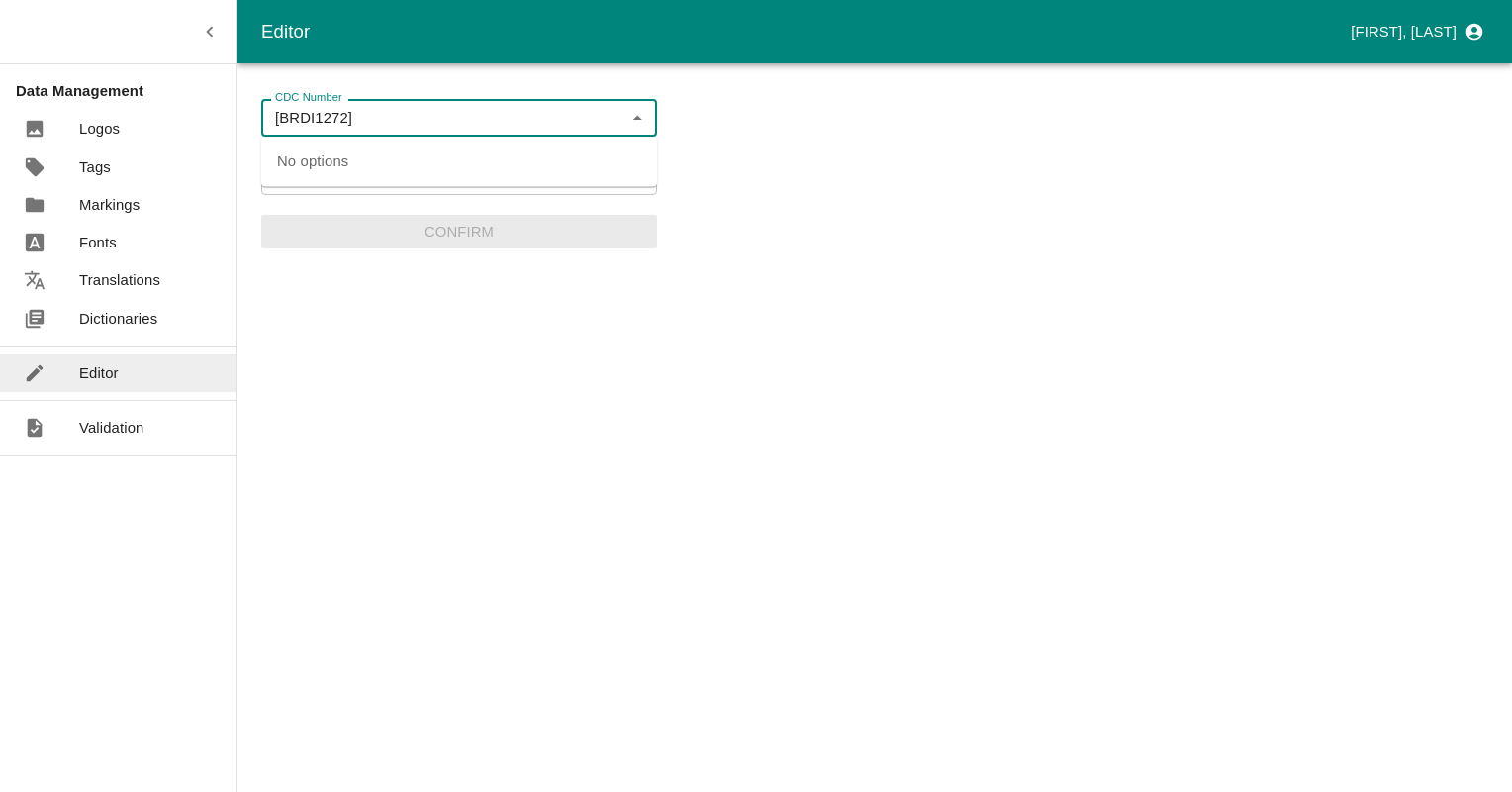 type 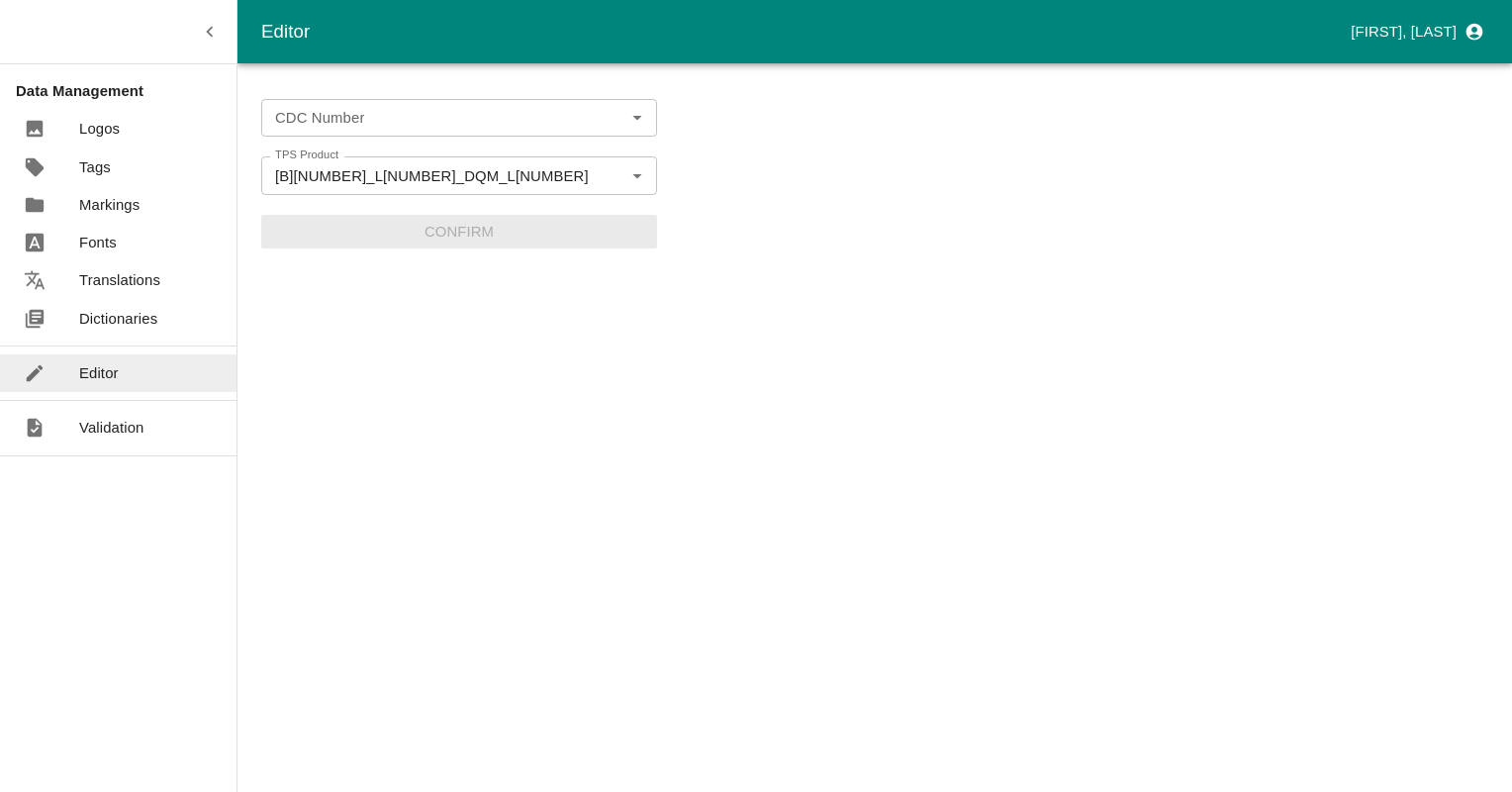 click on "CDC Number CDC Number TPS Product B[NUMBER]_L[NUMBER]_DQM_L[NUMBER] TPS Product Confirm" at bounding box center [459, 428] 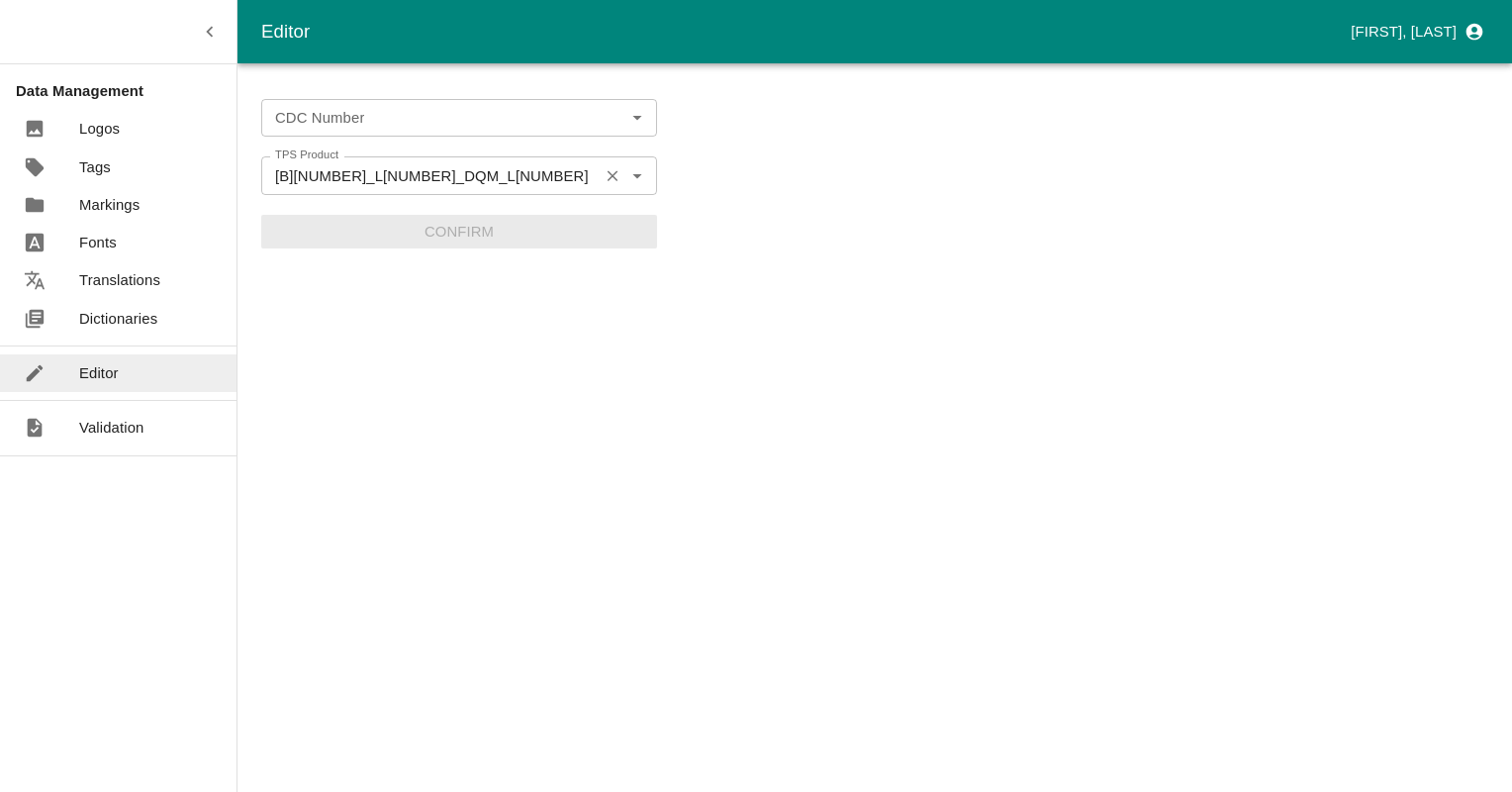 click 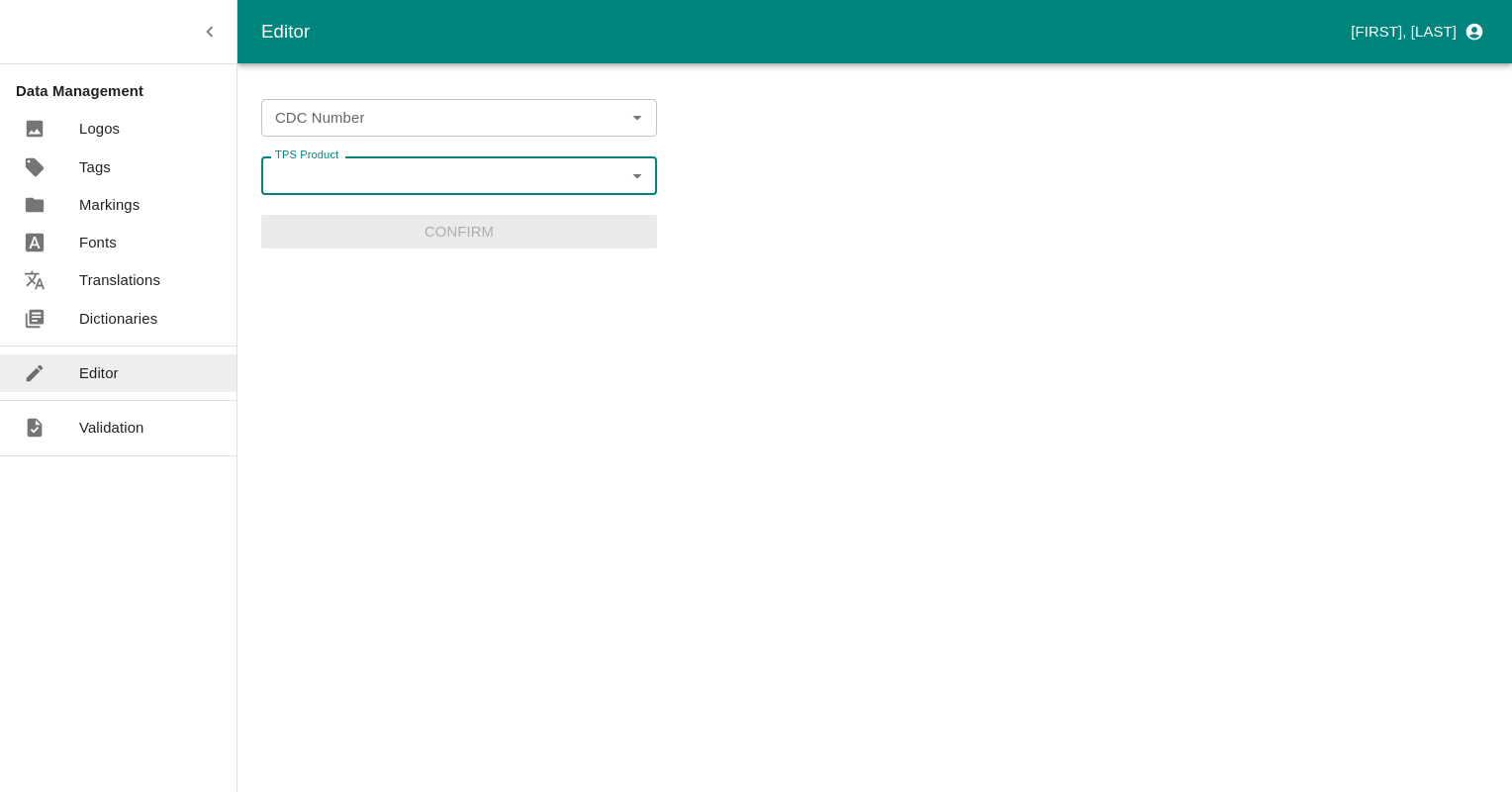 click on "CDC Number" at bounding box center (442, 118) 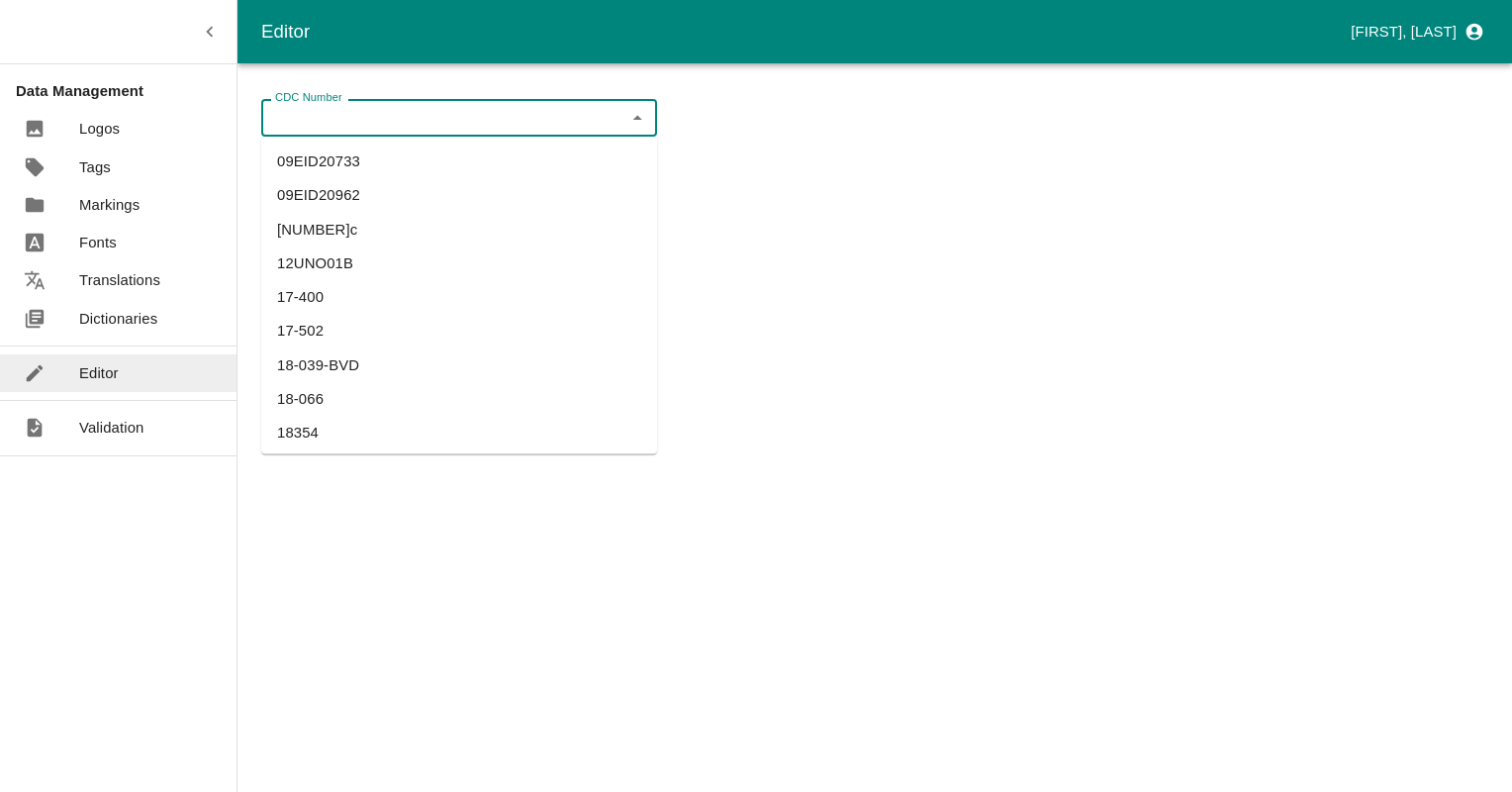 paste on "[BRDI1272]" 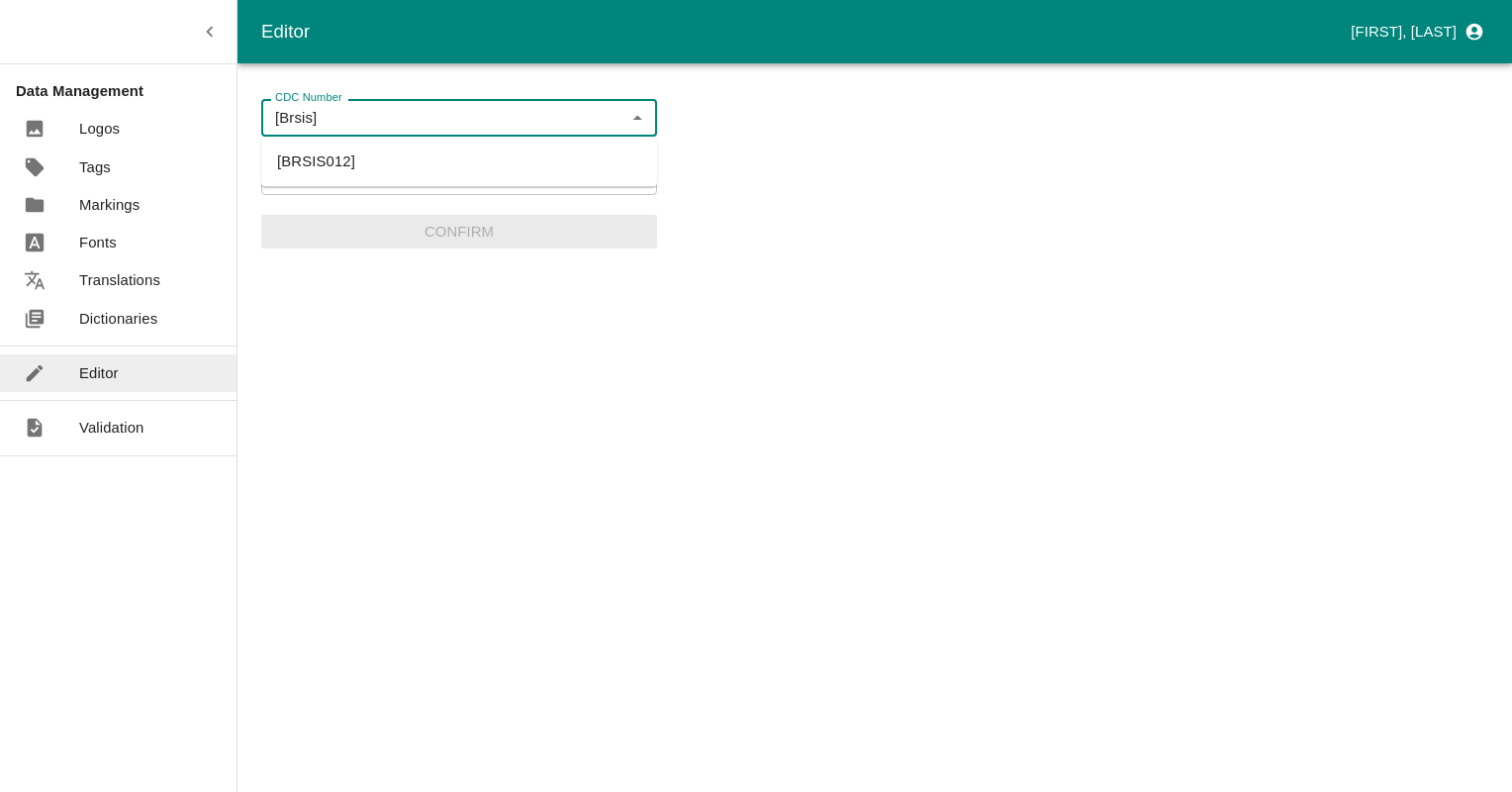 click on "[BRSIS012]" at bounding box center (459, 161) 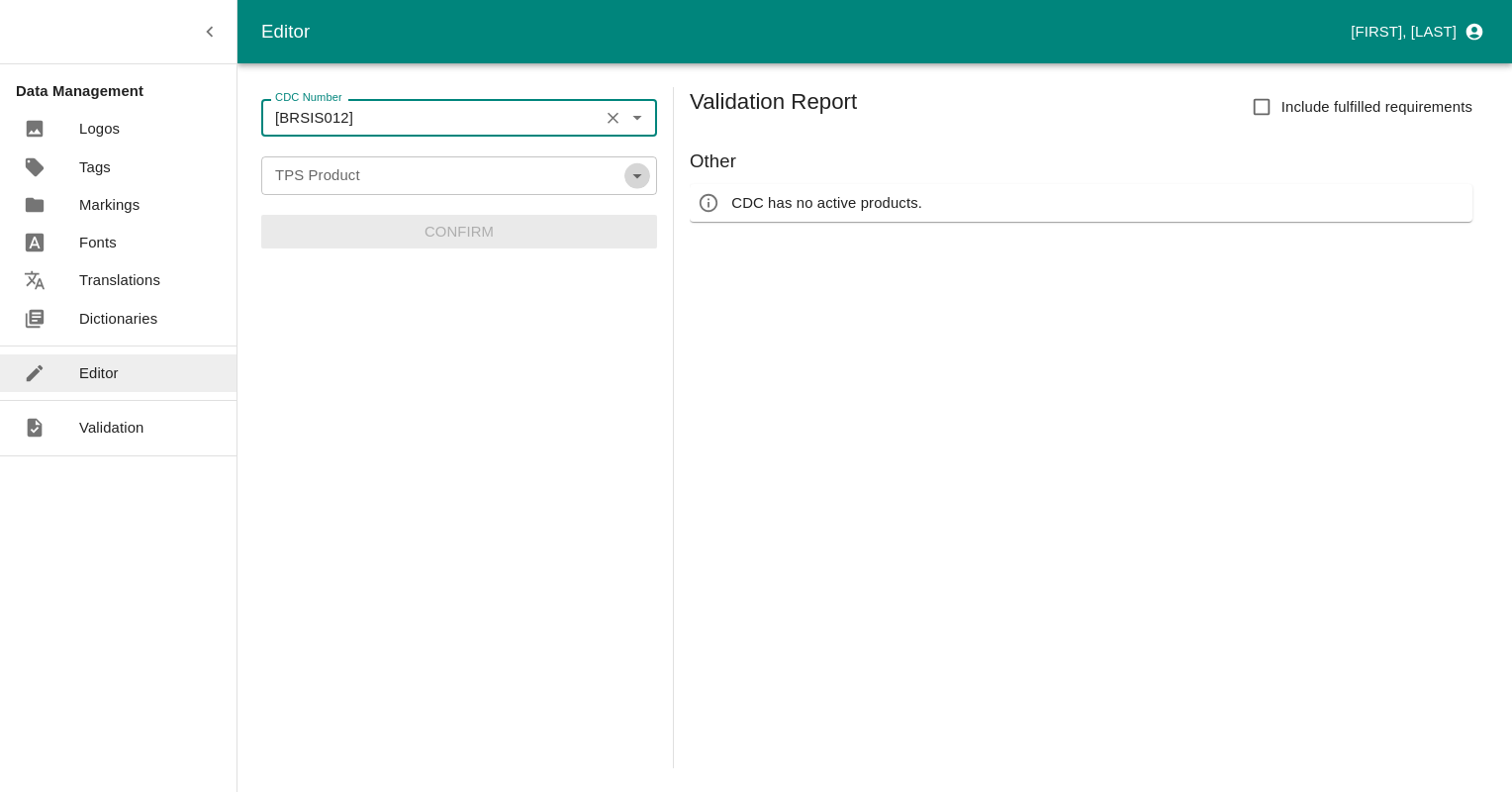 click 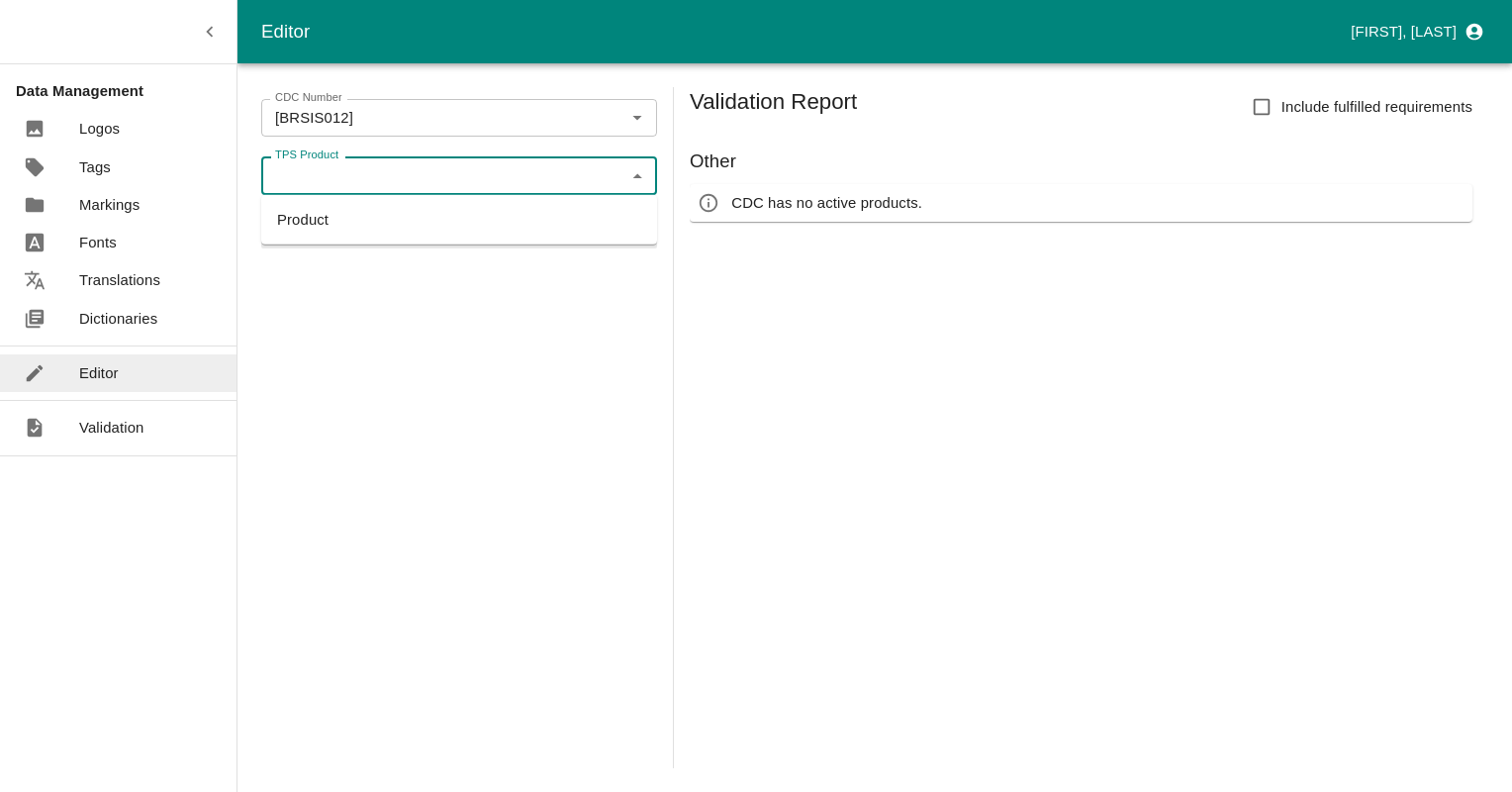 click on "Product" at bounding box center (459, 220) 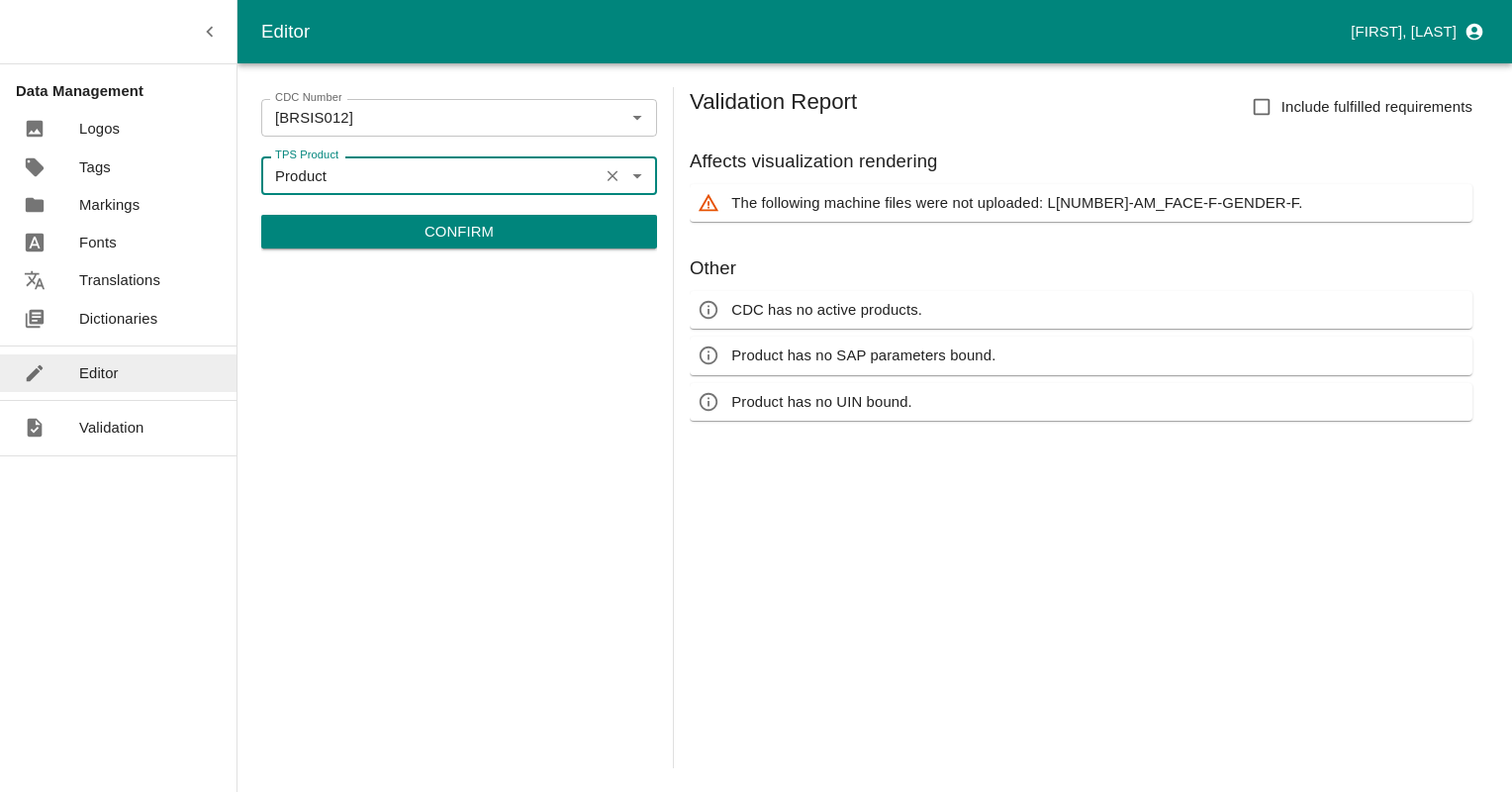 drag, startPoint x: 610, startPoint y: 172, endPoint x: 611, endPoint y: 157, distance: 15.033296 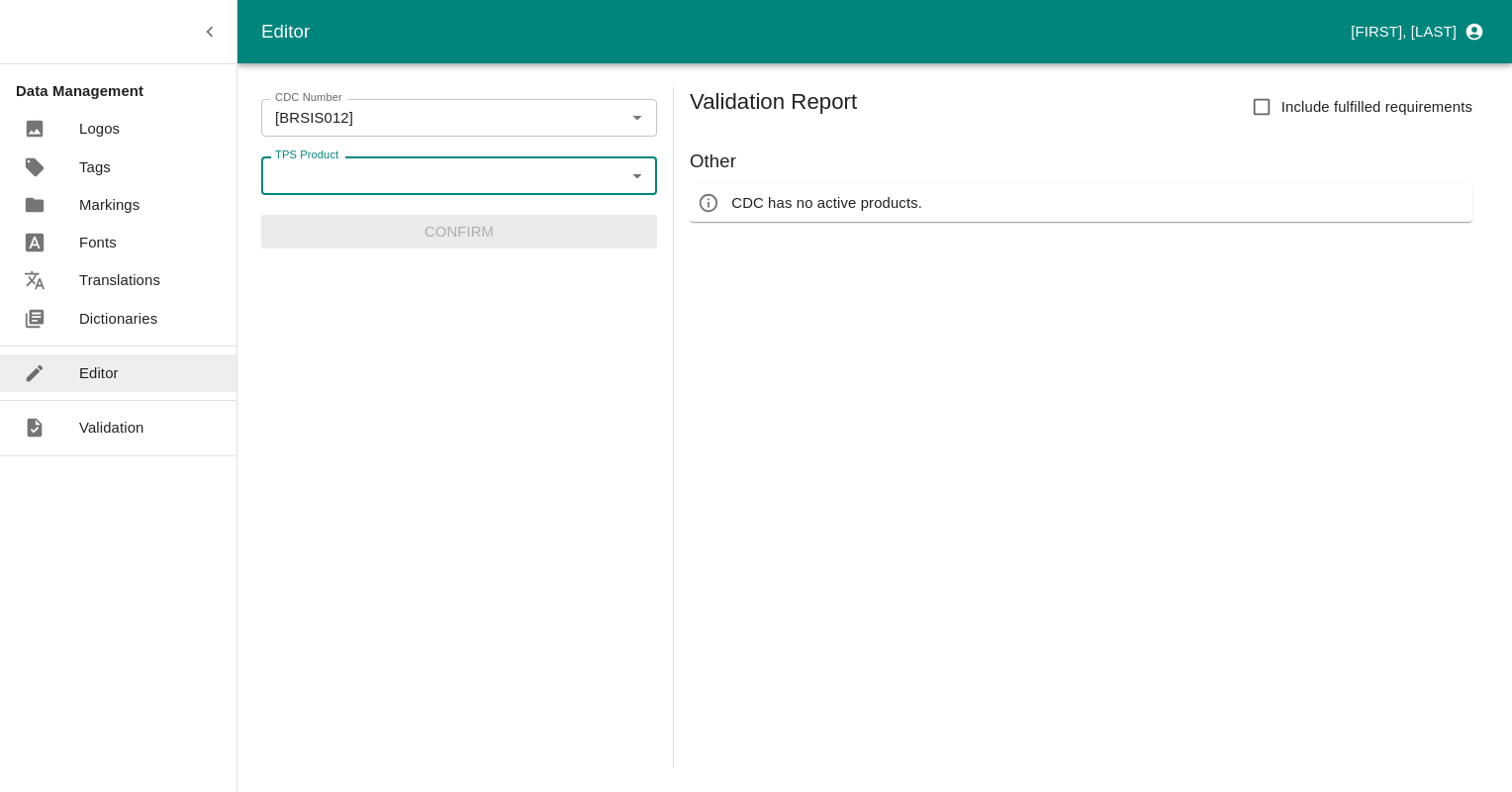 click 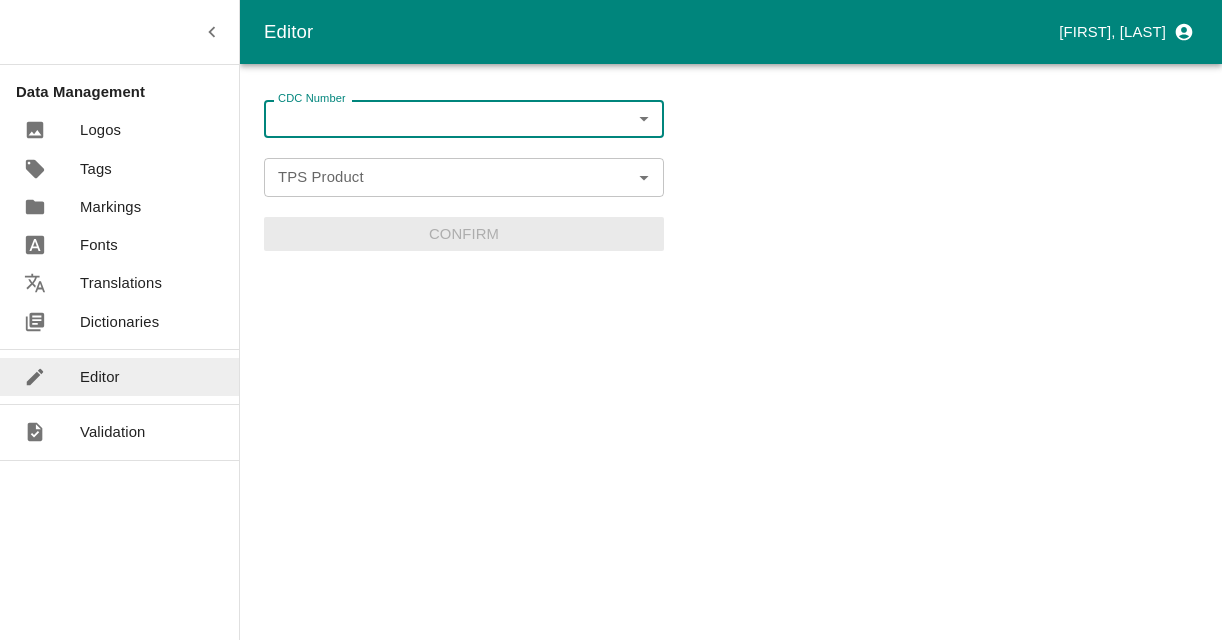 scroll, scrollTop: 0, scrollLeft: 0, axis: both 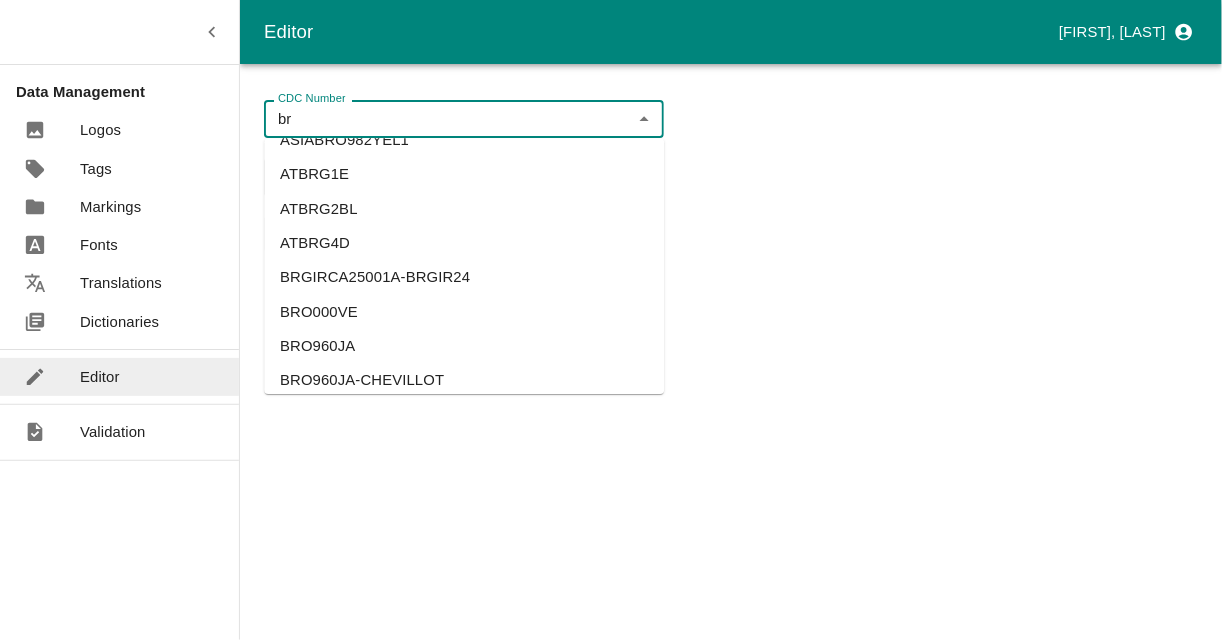 click on "BRGIRCA25001A-BRGIR24" at bounding box center (464, 277) 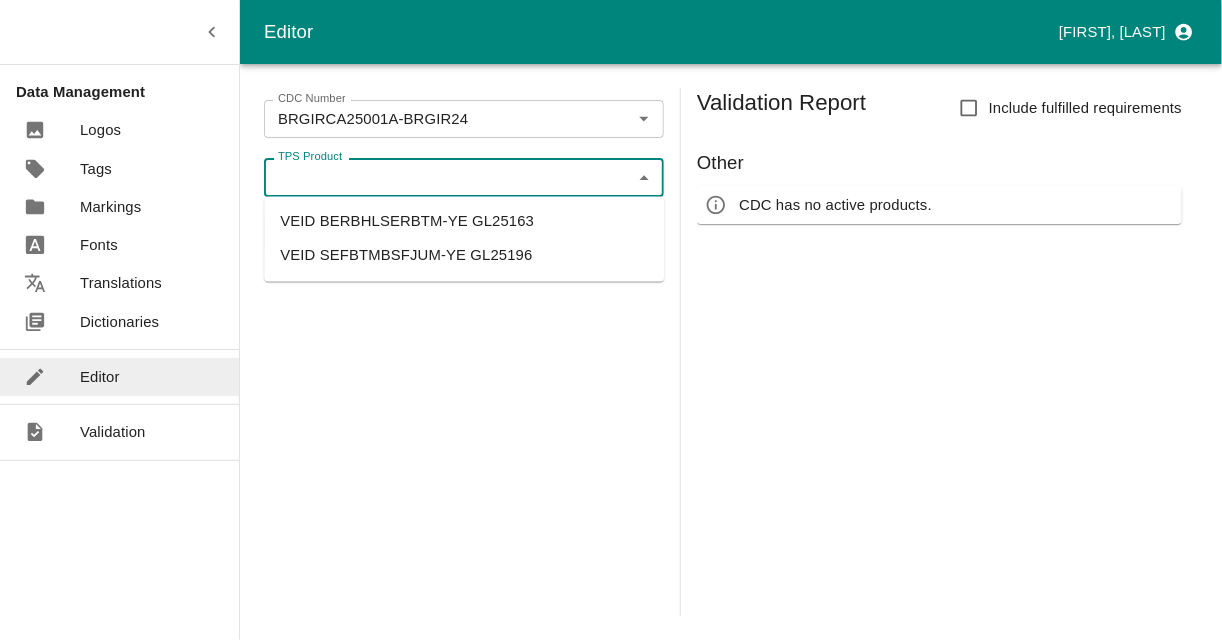 click on "TPS Product" at bounding box center [447, 177] 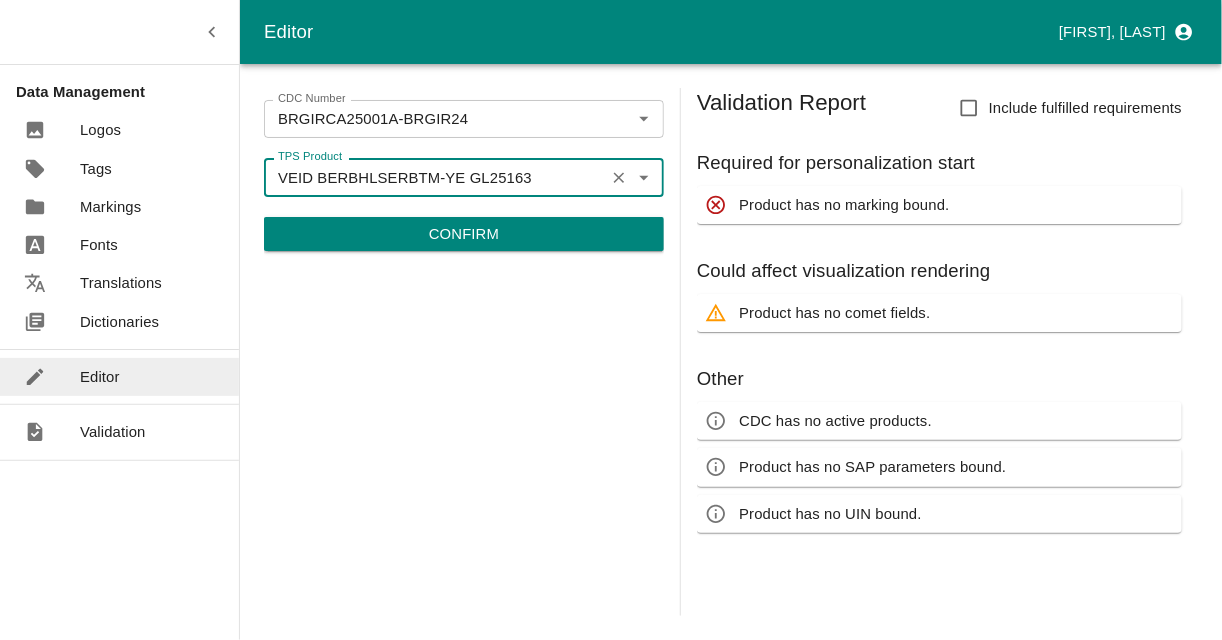 click on "Confirm" at bounding box center [464, 234] 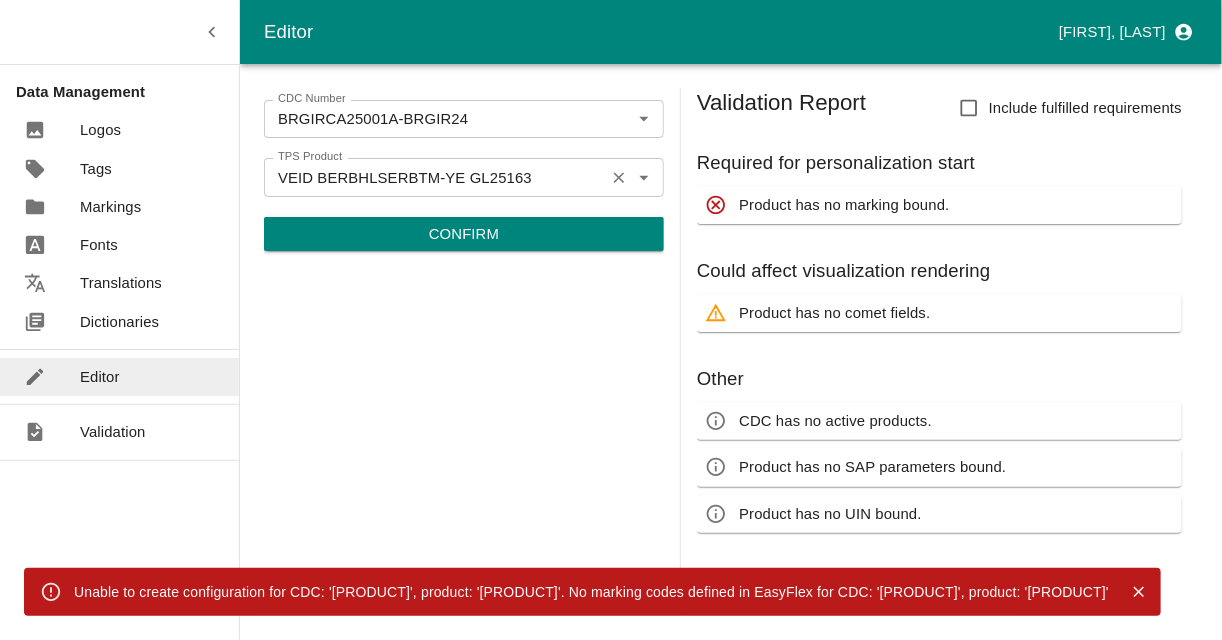 click 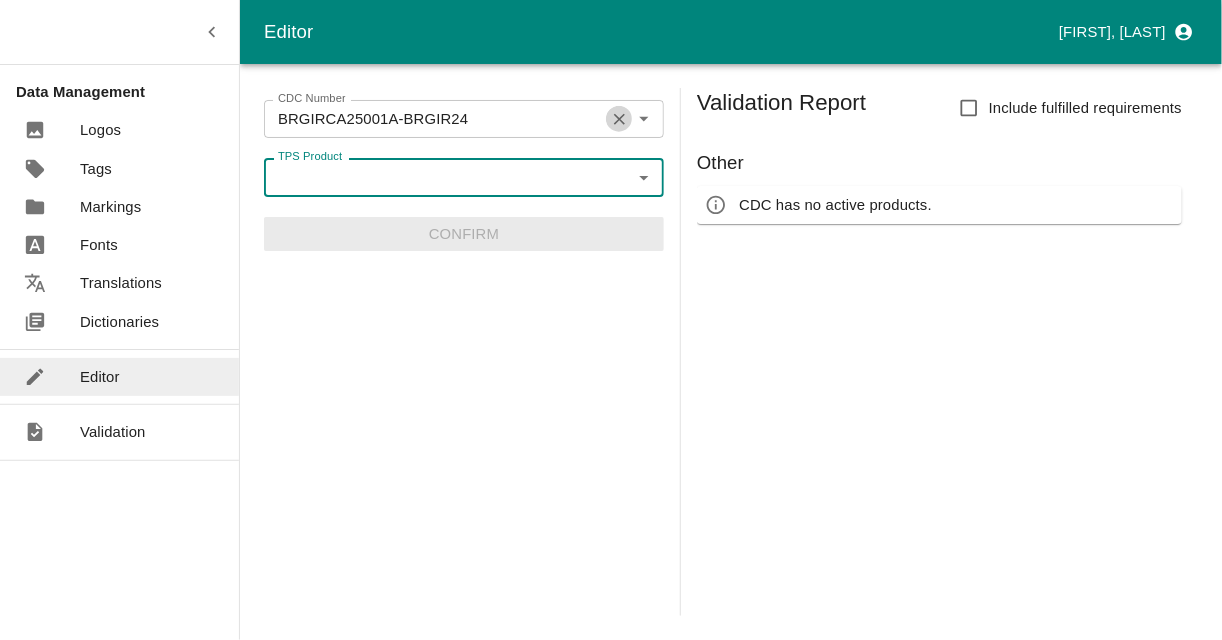 click 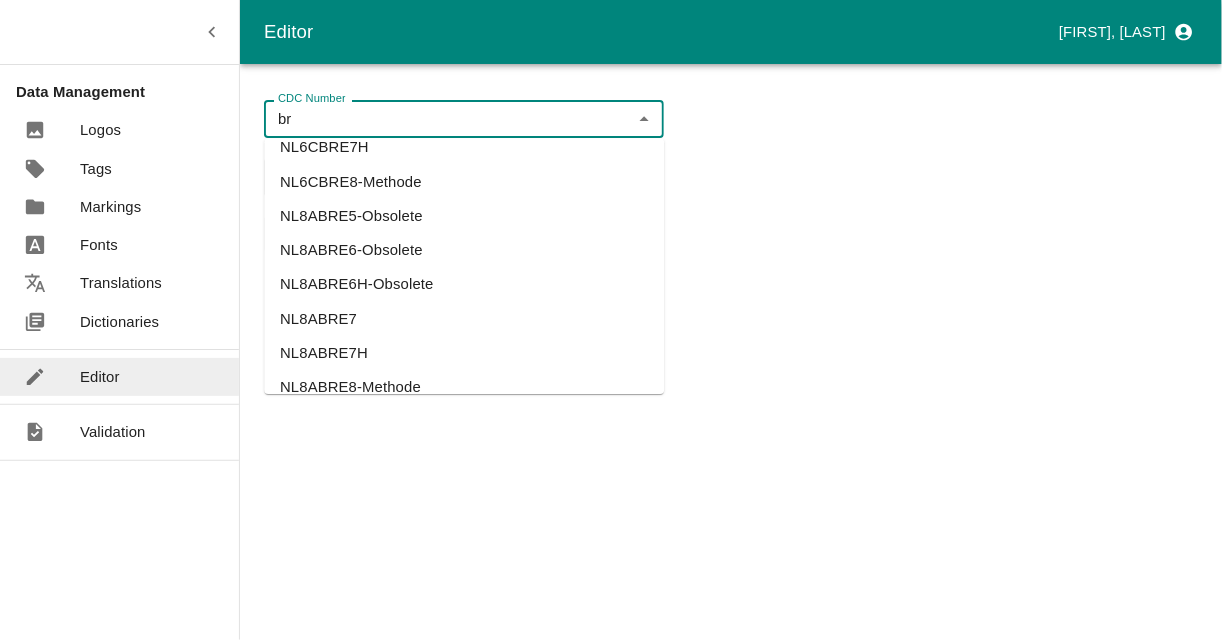 scroll, scrollTop: 3120, scrollLeft: 0, axis: vertical 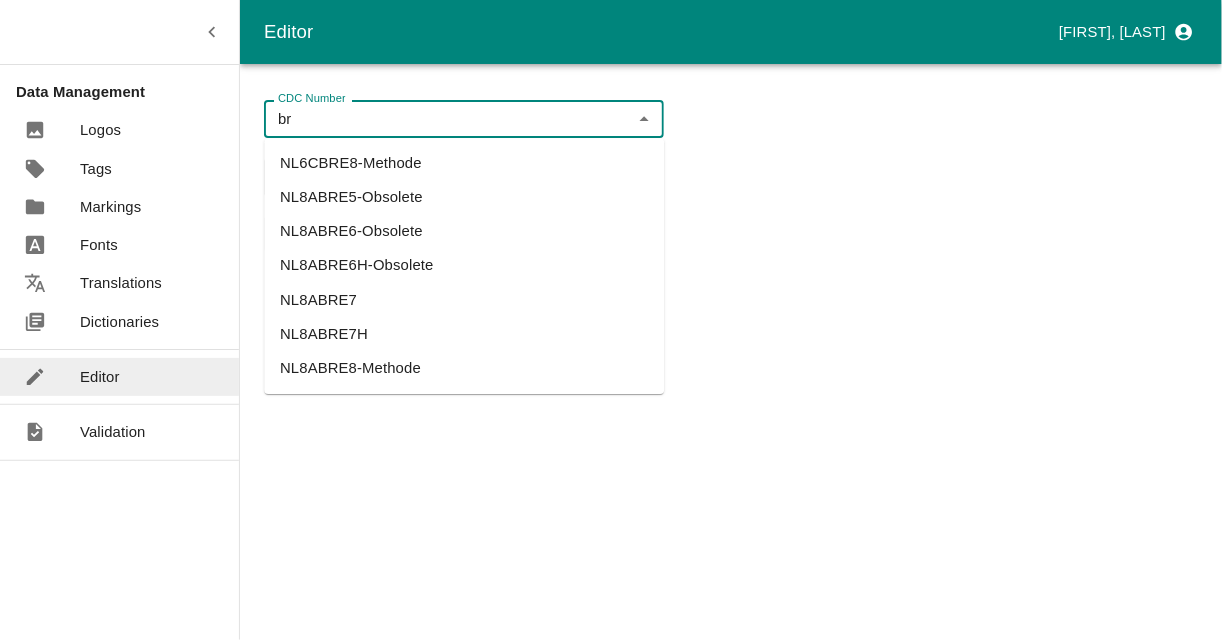 click on "[br]" at bounding box center (447, 119) 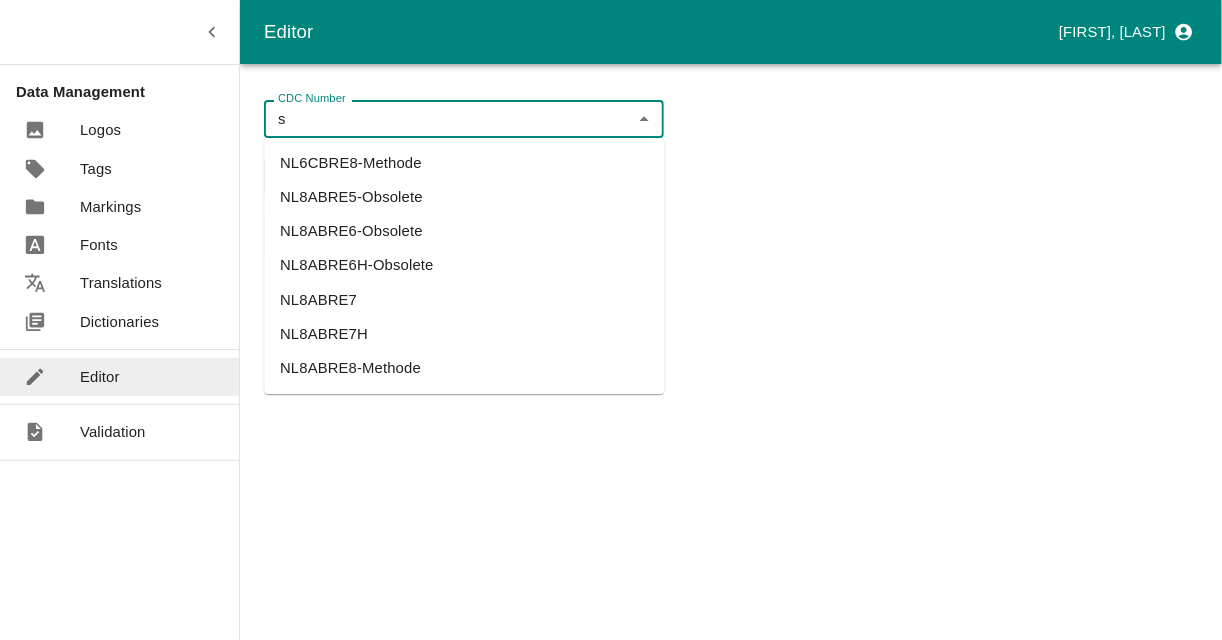 scroll, scrollTop: 0, scrollLeft: 0, axis: both 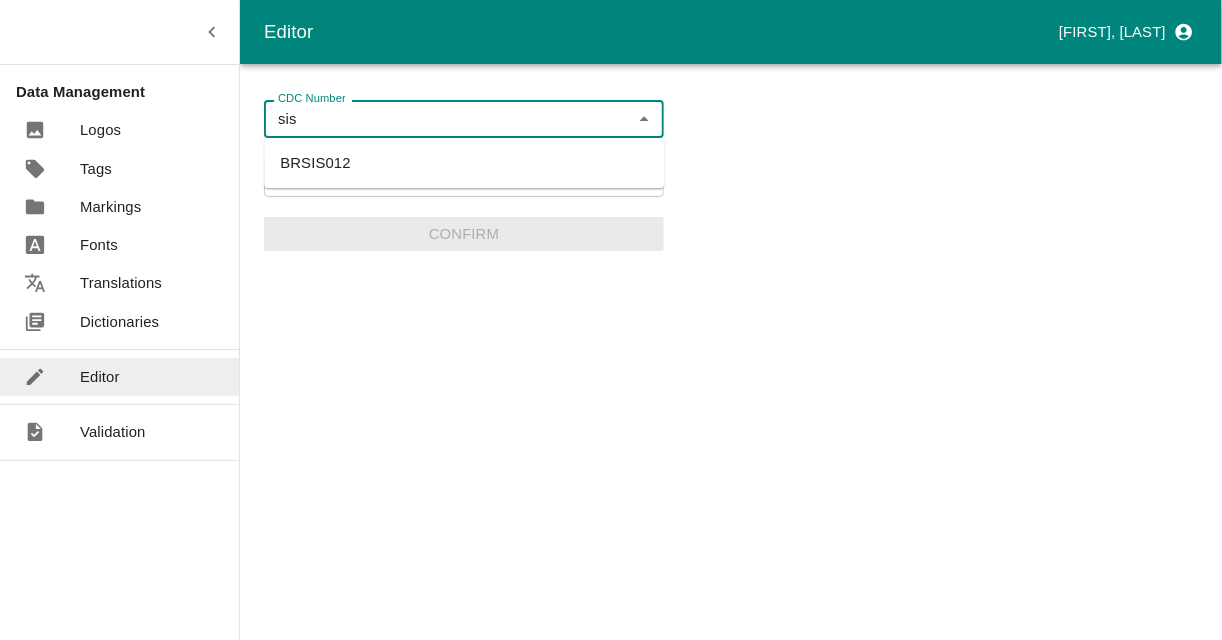 click on "[BRSIS012]" at bounding box center [464, 163] 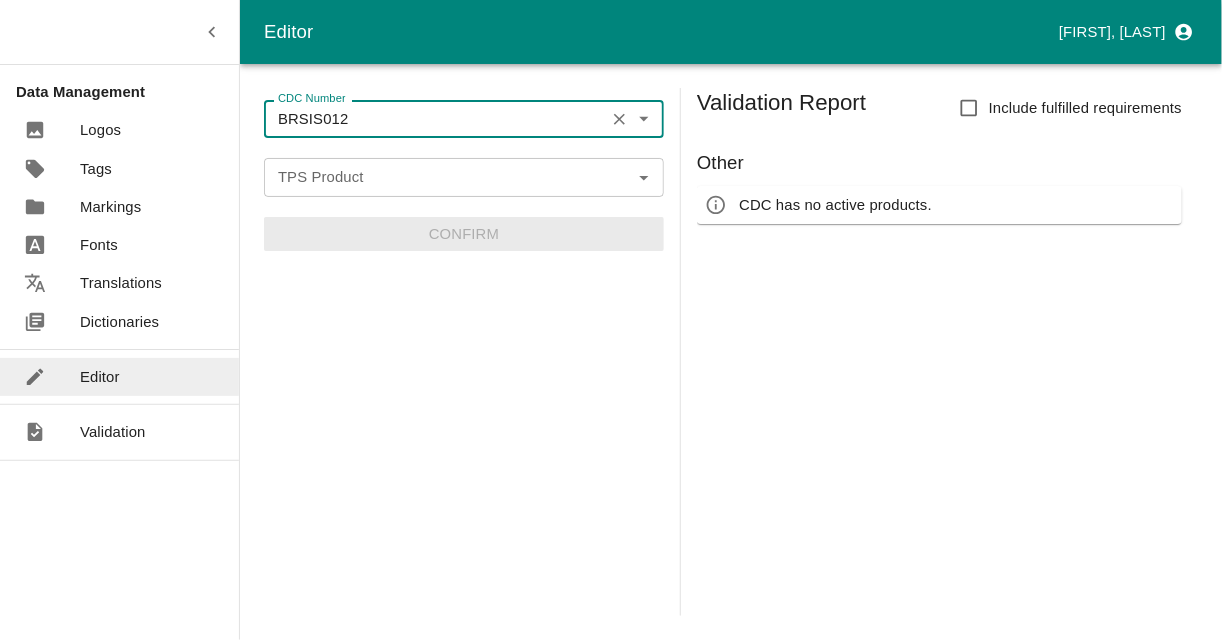 type on "[BRSIS012]" 